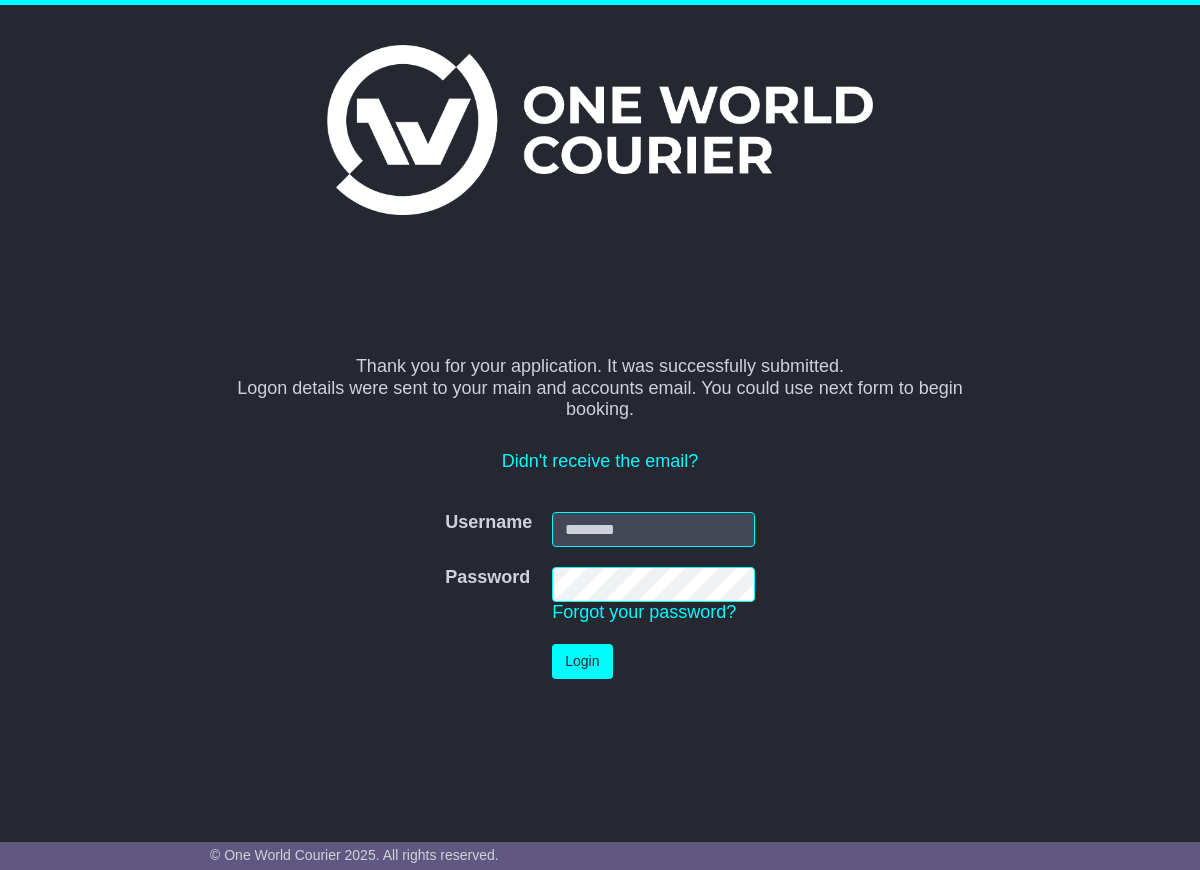 scroll, scrollTop: 0, scrollLeft: 0, axis: both 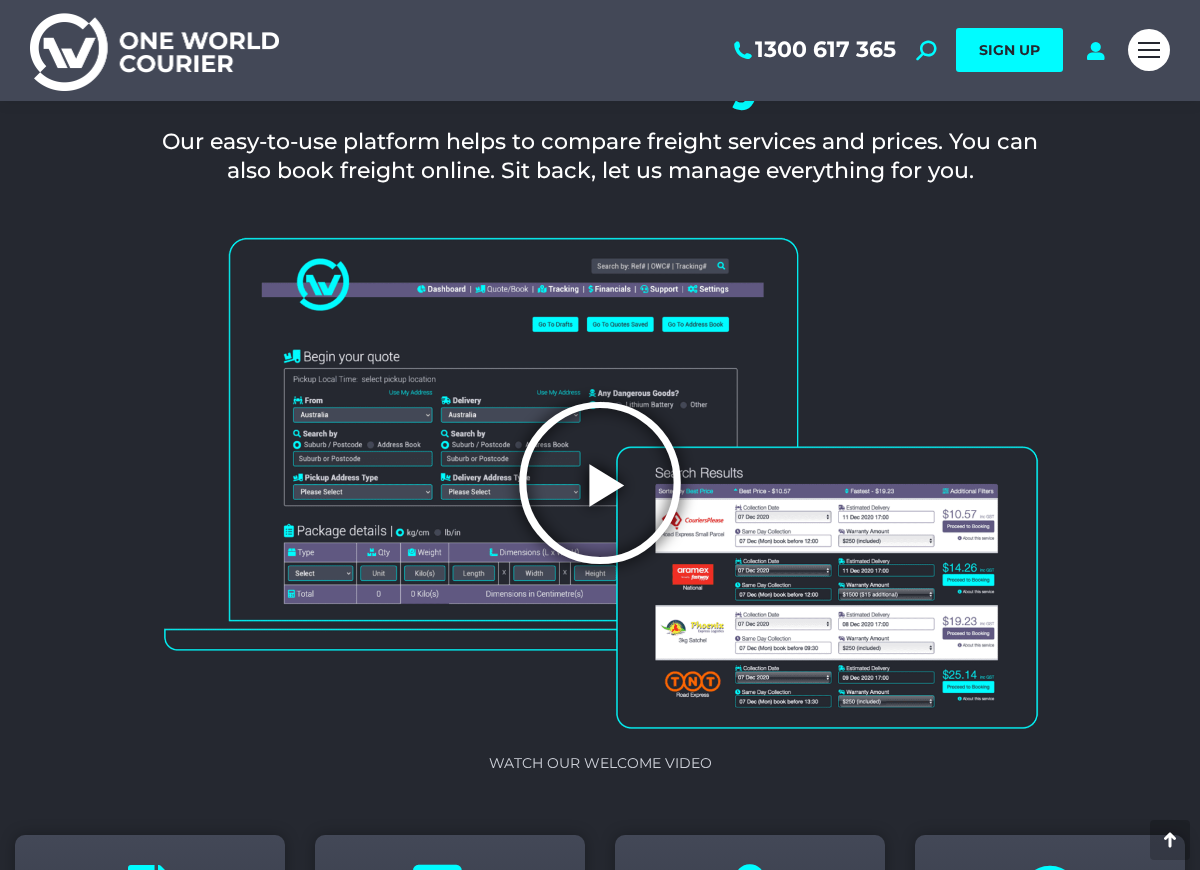 click at bounding box center [600, 483] 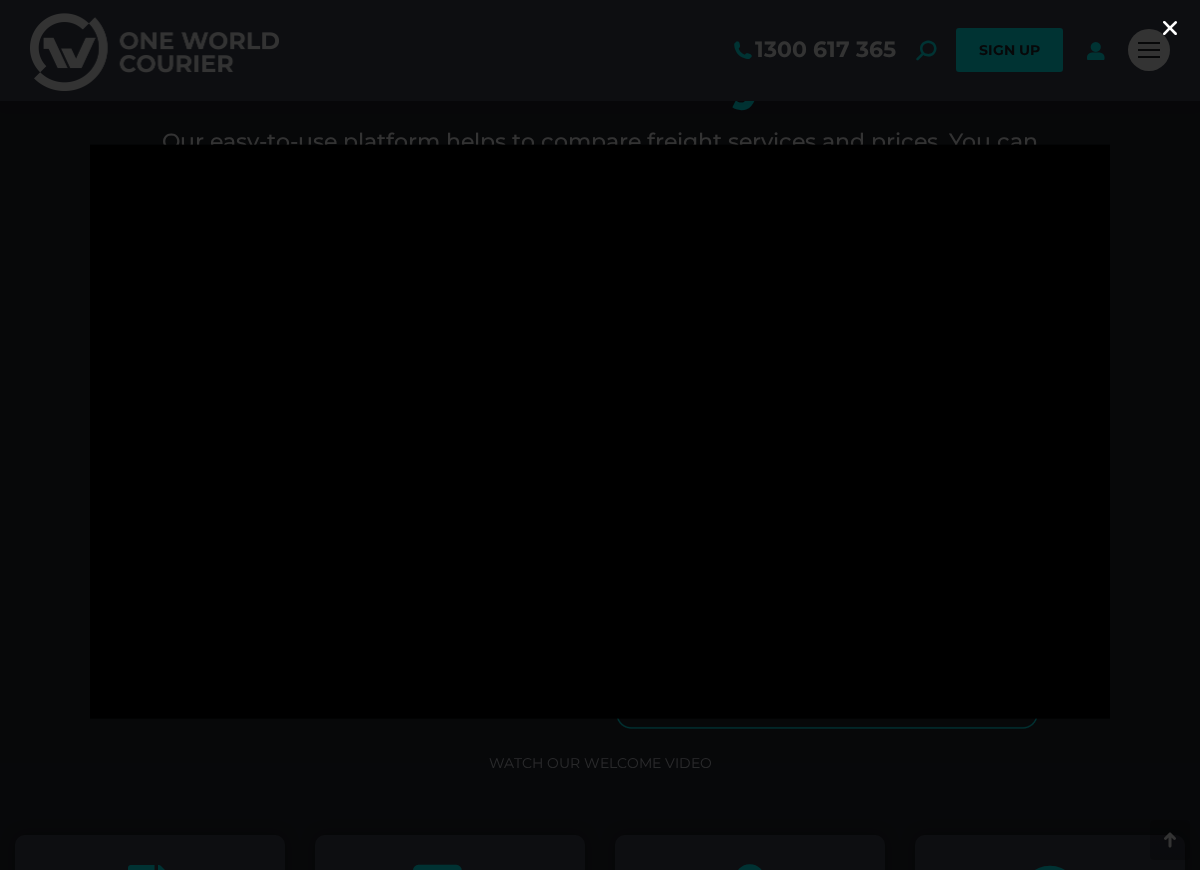 click at bounding box center [1170, 28] 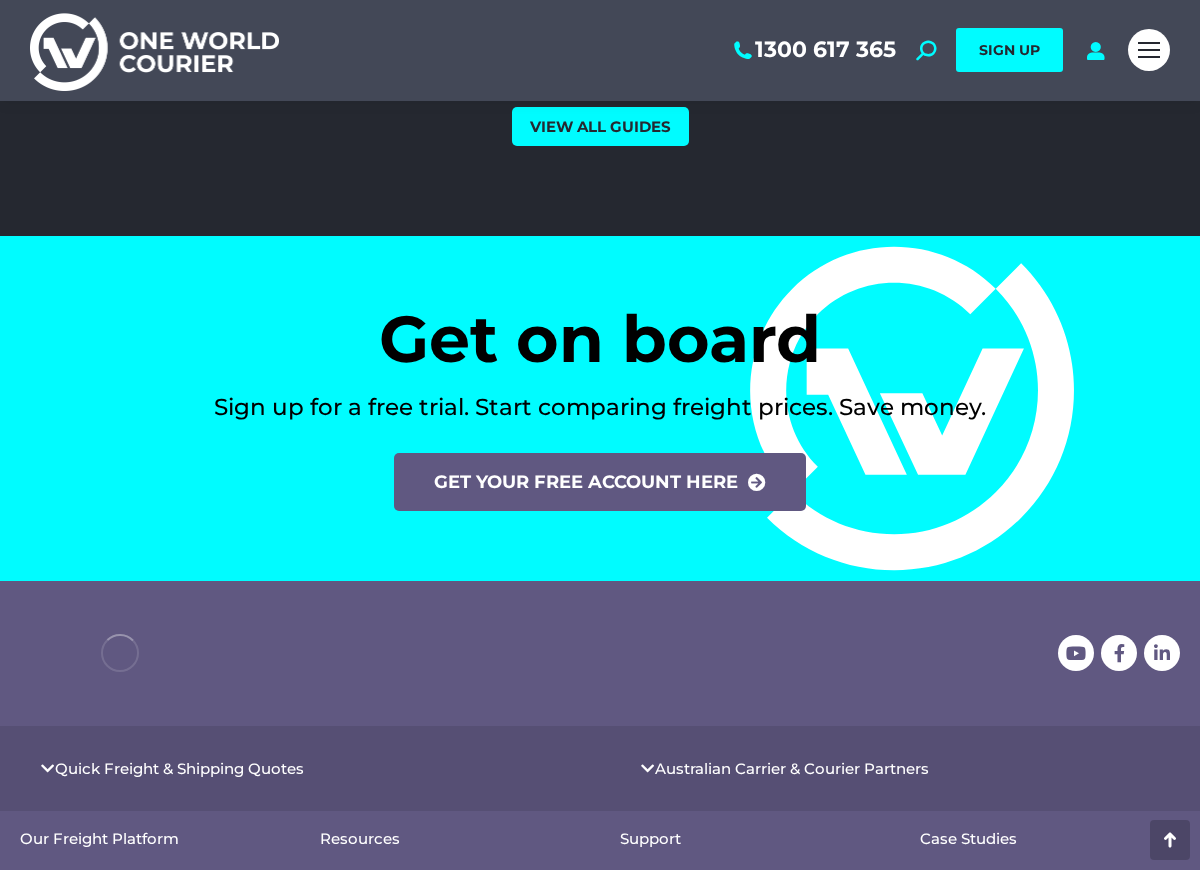 scroll, scrollTop: 8369, scrollLeft: 0, axis: vertical 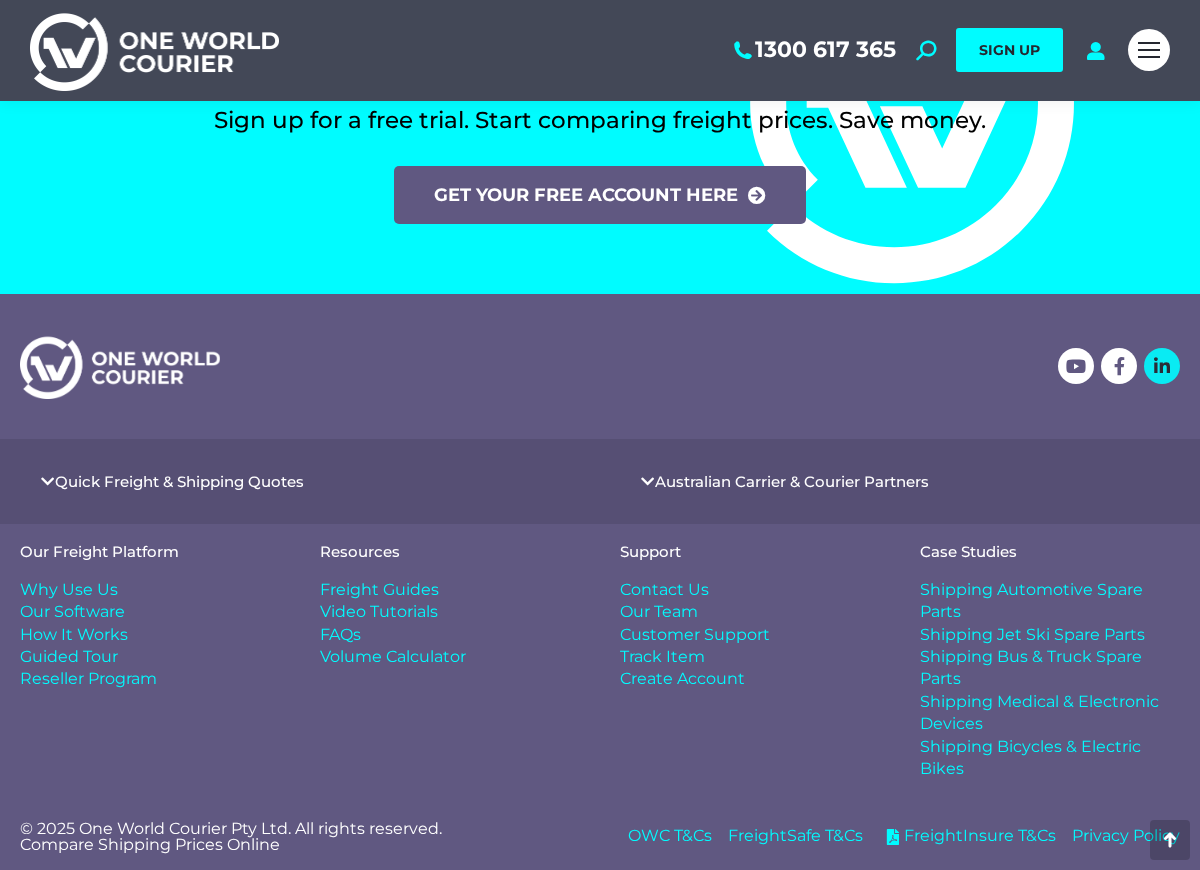 click at bounding box center [1162, 366] 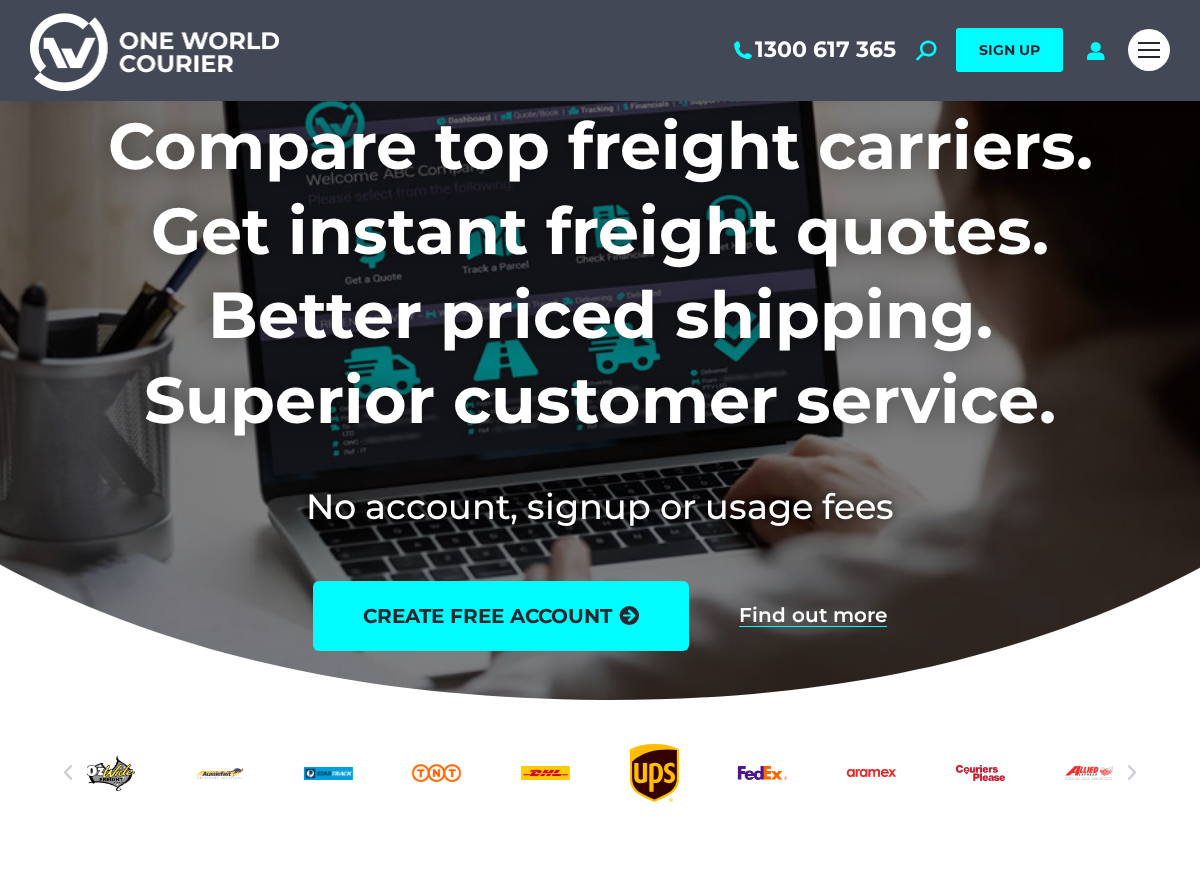 scroll, scrollTop: 0, scrollLeft: 0, axis: both 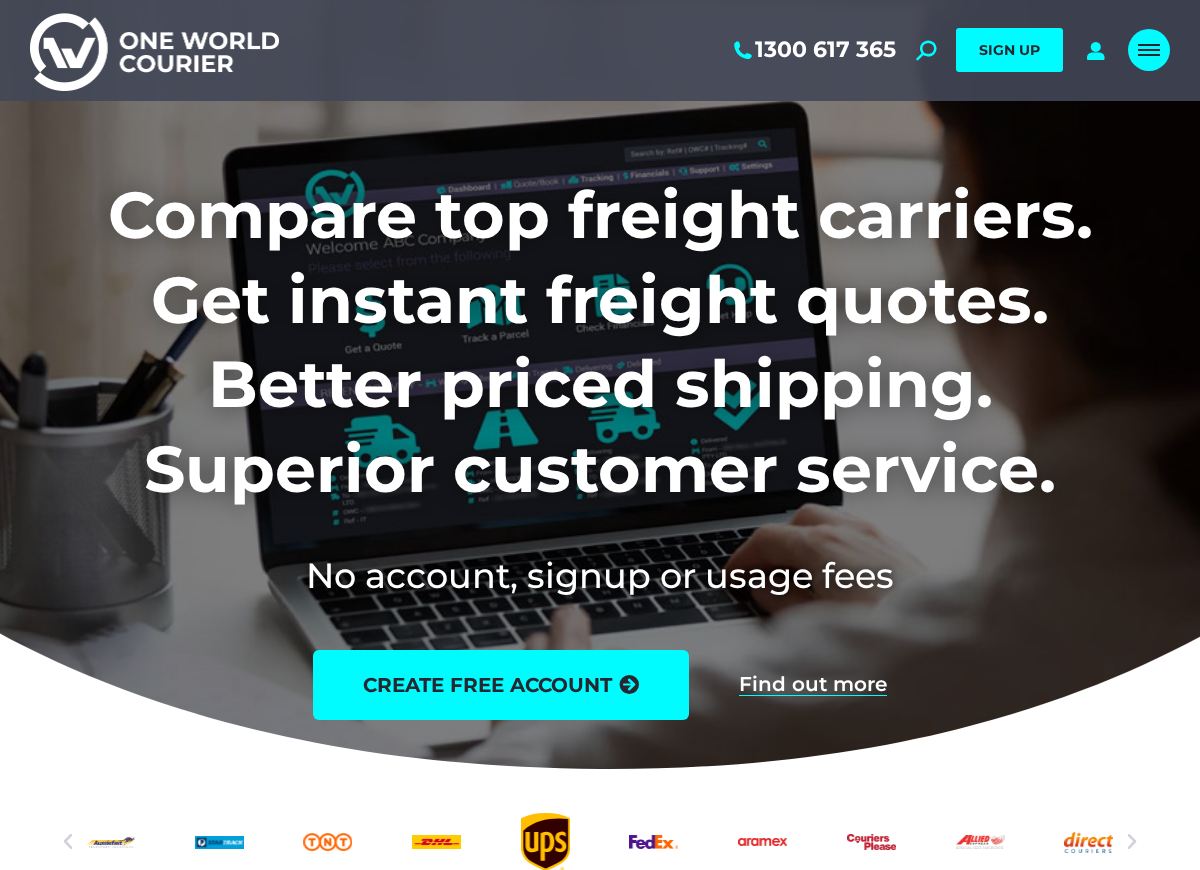 click at bounding box center [1149, 50] 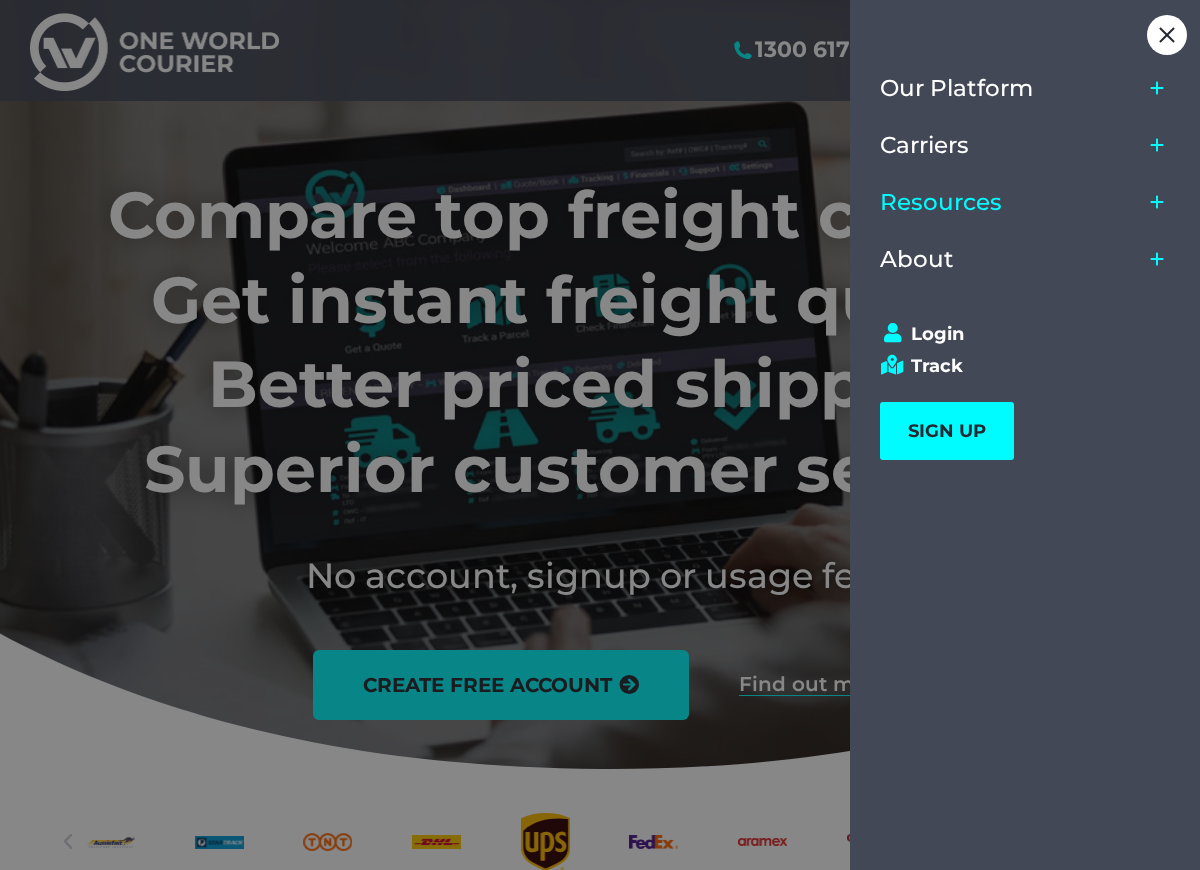 click on "Resources" at bounding box center (1011, 202) 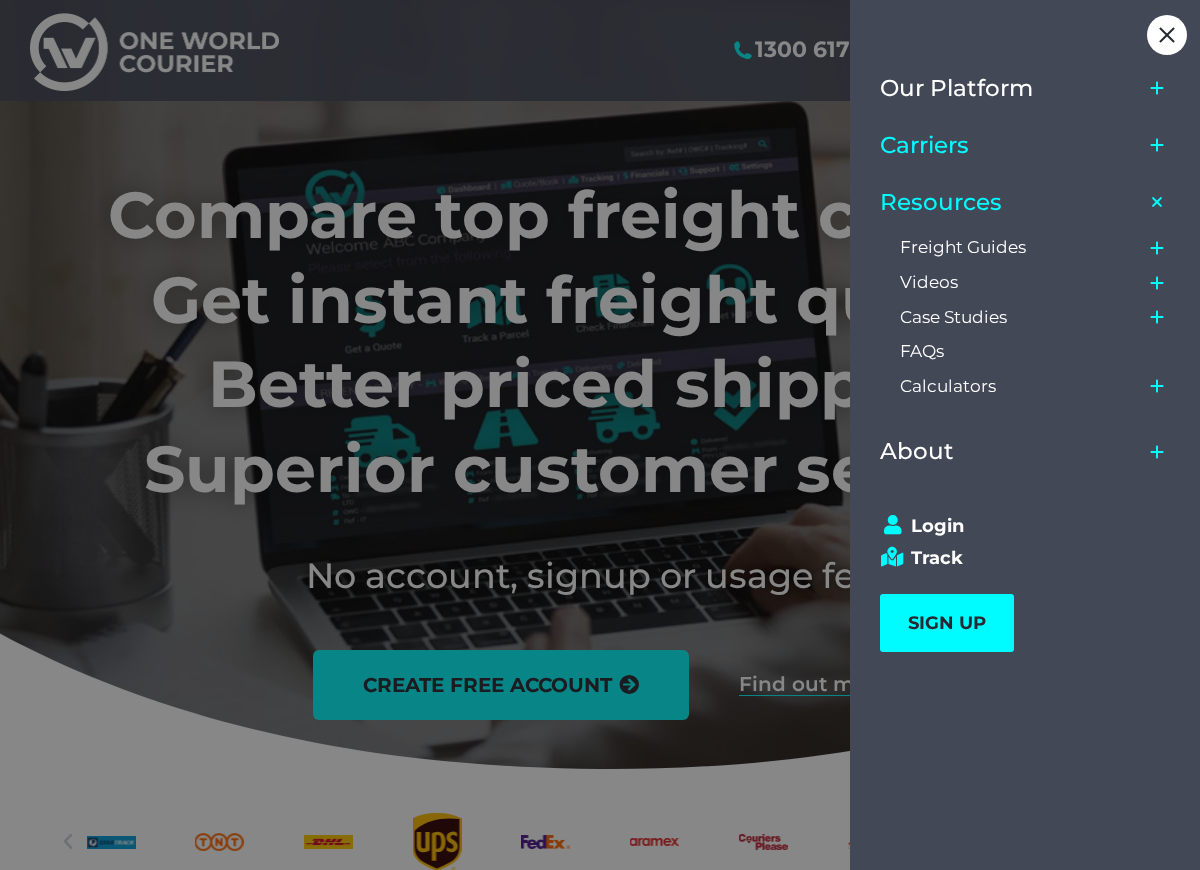 click on "Carriers" at bounding box center (1011, 145) 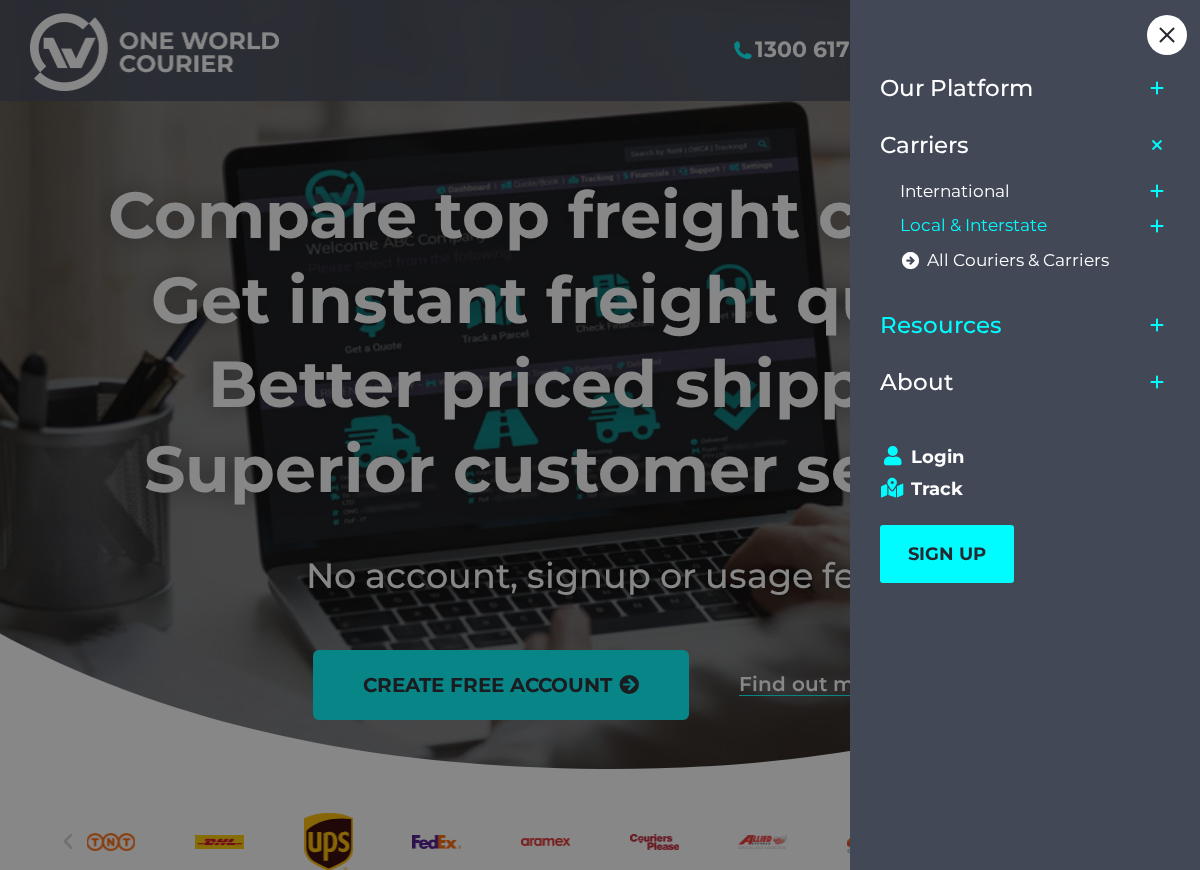 click on "Local & Interstate" at bounding box center (973, 225) 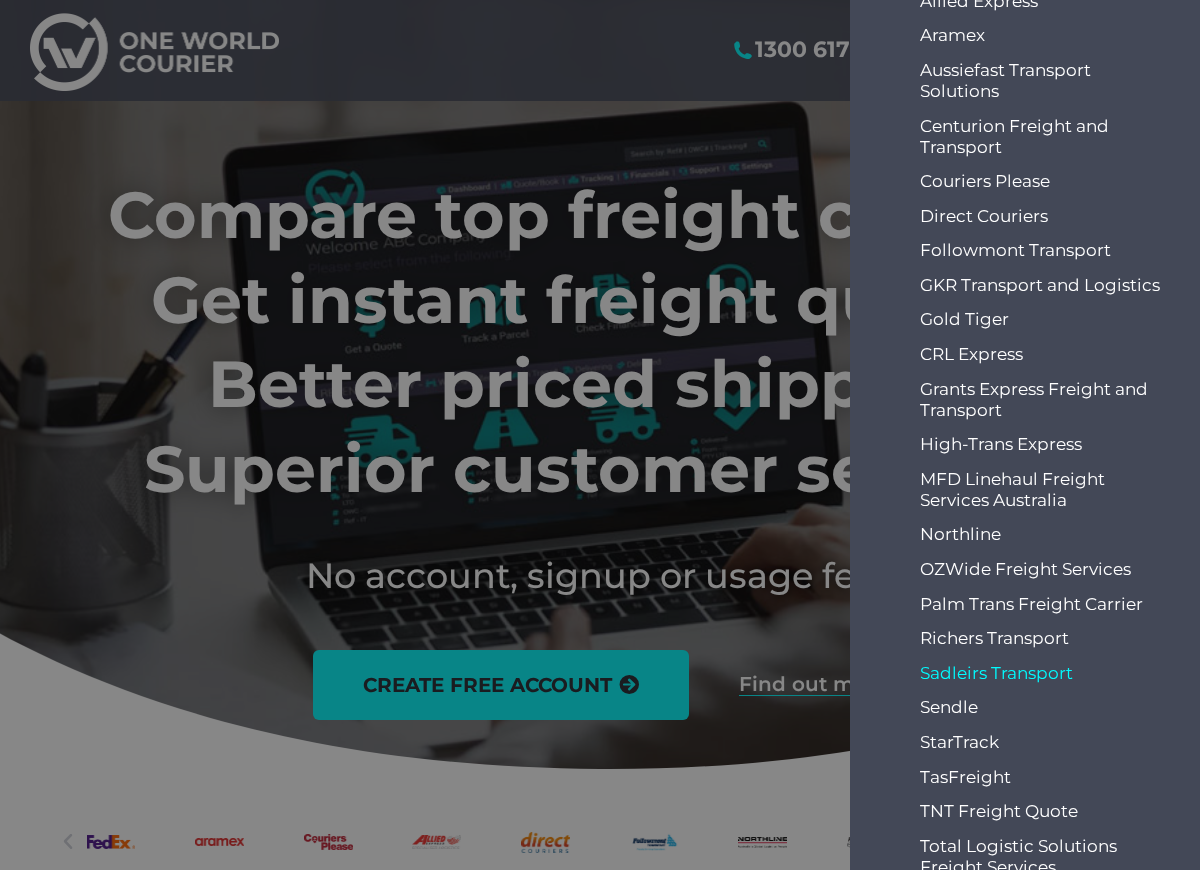 scroll, scrollTop: 0, scrollLeft: 0, axis: both 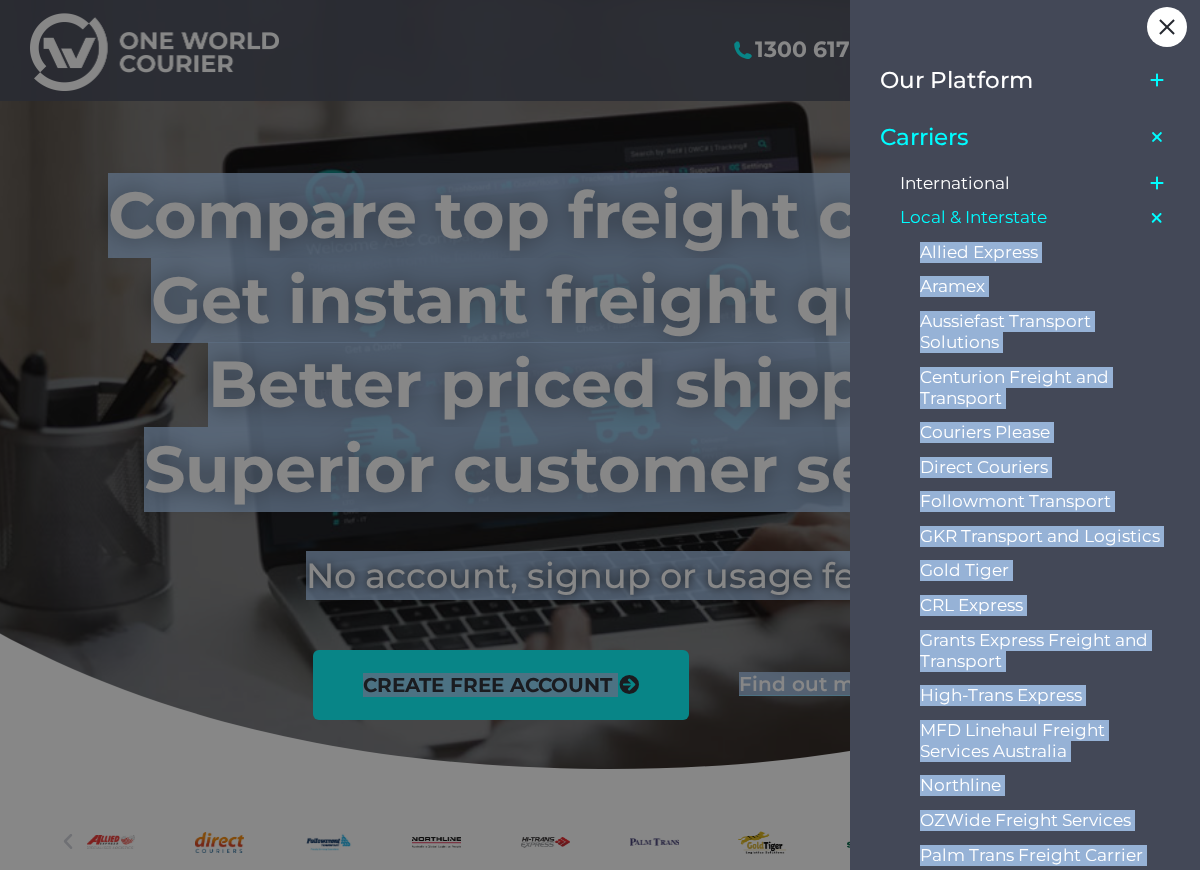 drag, startPoint x: 918, startPoint y: 258, endPoint x: 1068, endPoint y: 946, distance: 704.1619 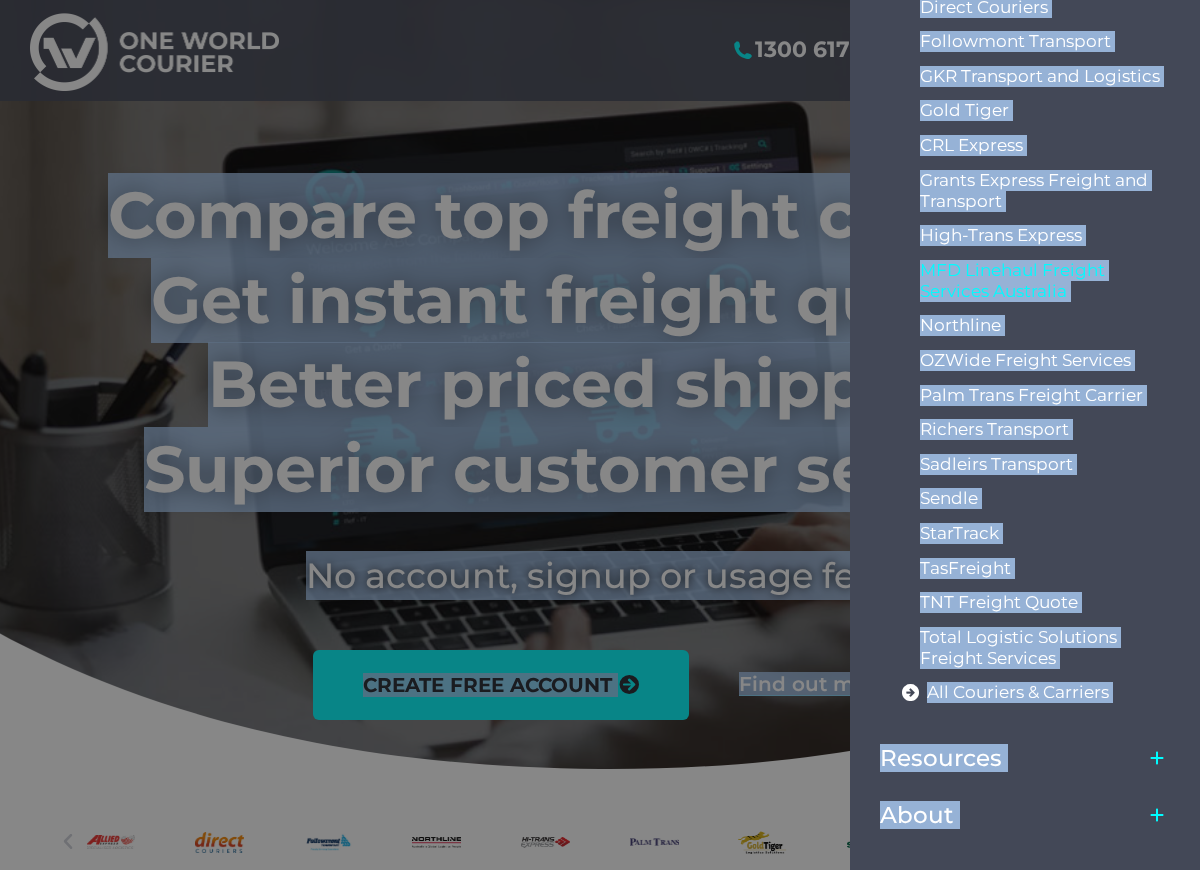 scroll, scrollTop: 476, scrollLeft: 0, axis: vertical 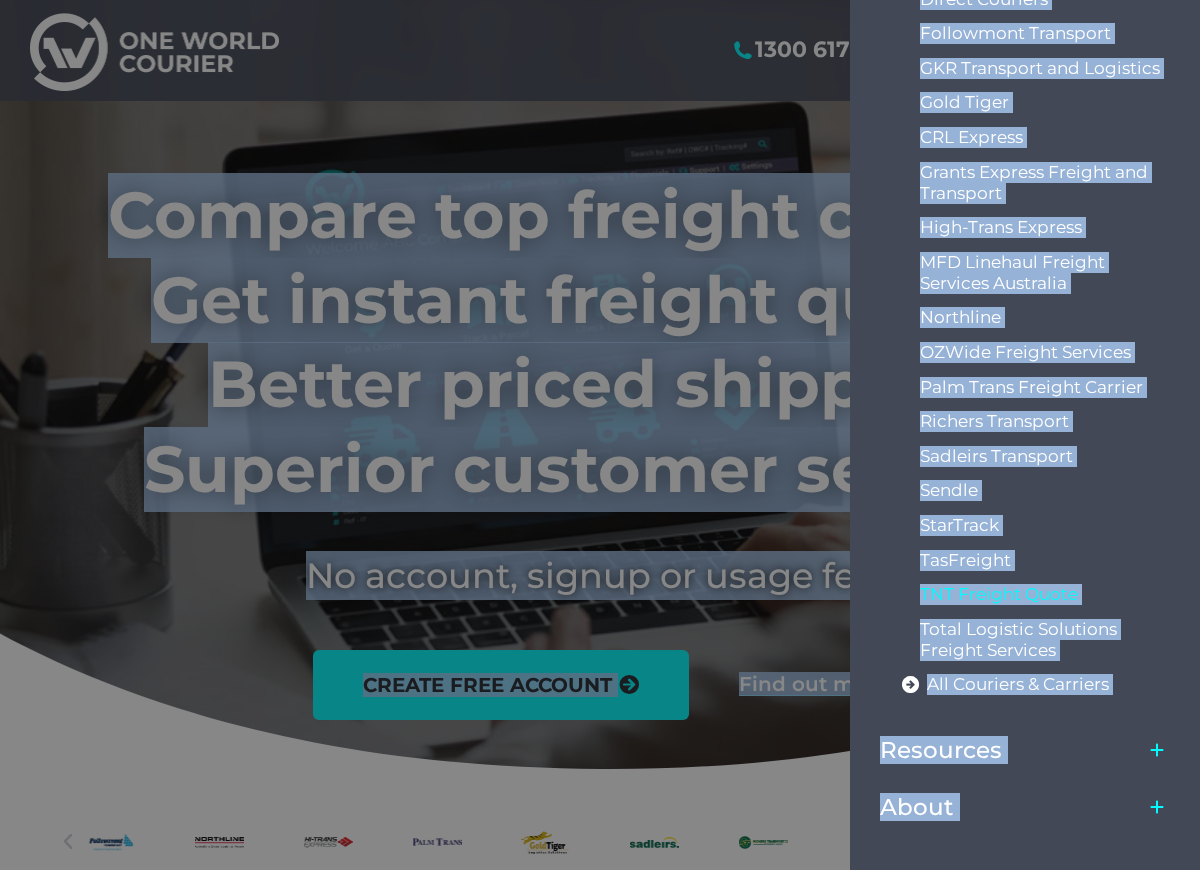 click on "TNT Freight Quote" at bounding box center [1046, 594] 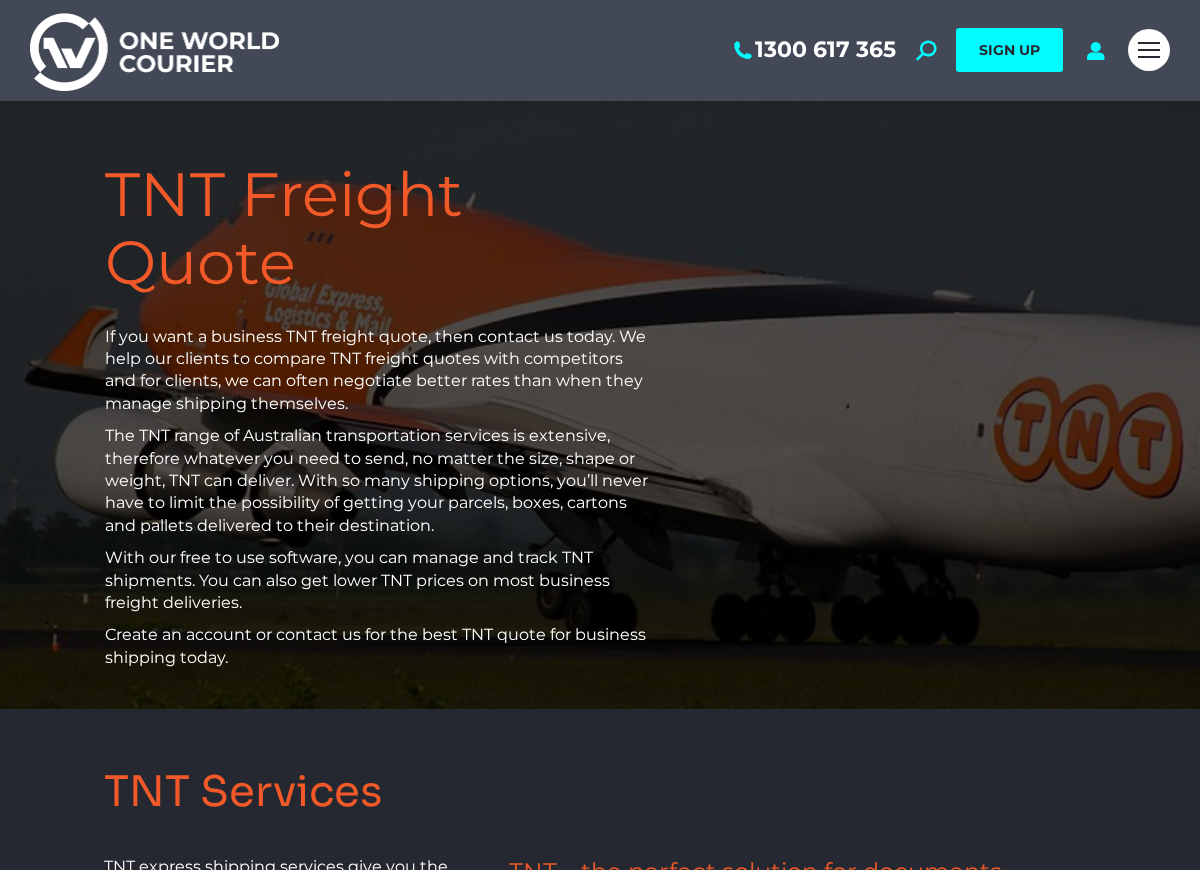 scroll, scrollTop: 0, scrollLeft: 0, axis: both 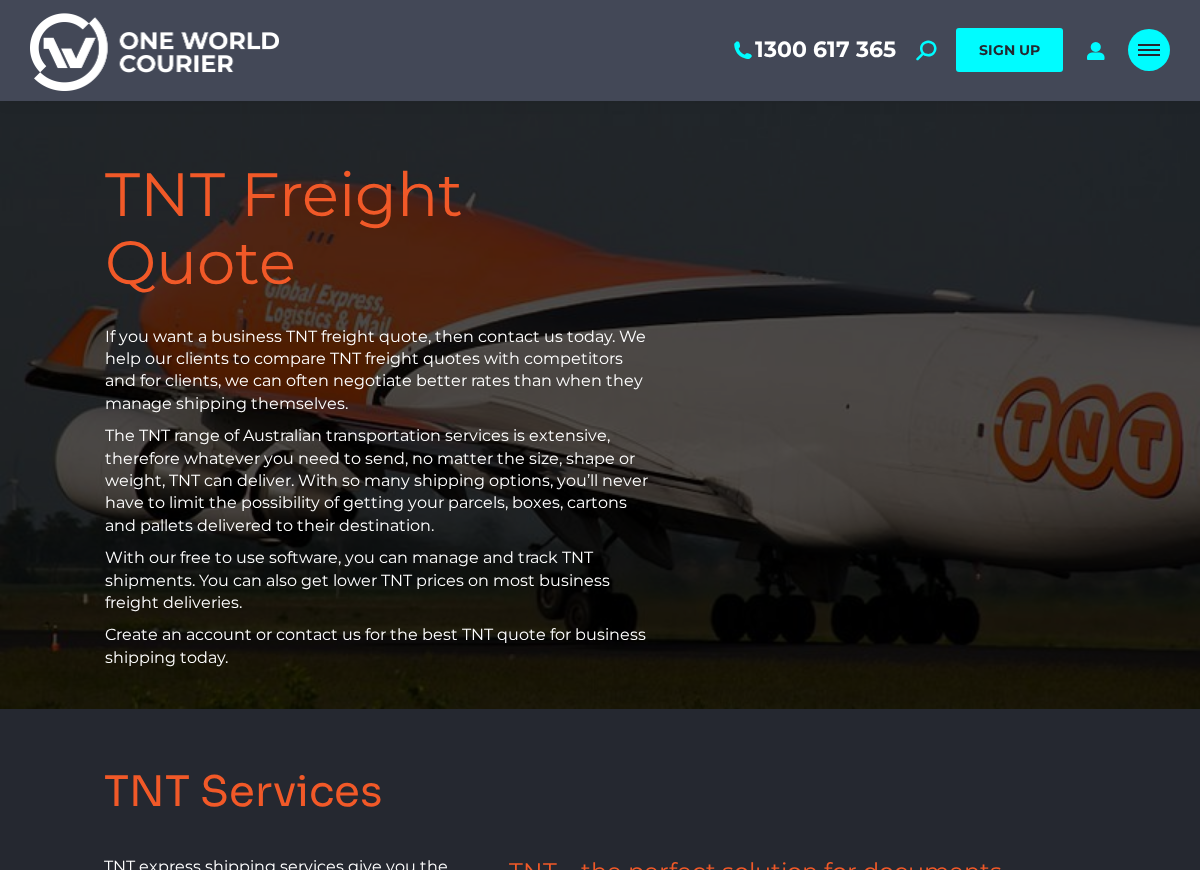click at bounding box center [1149, 50] 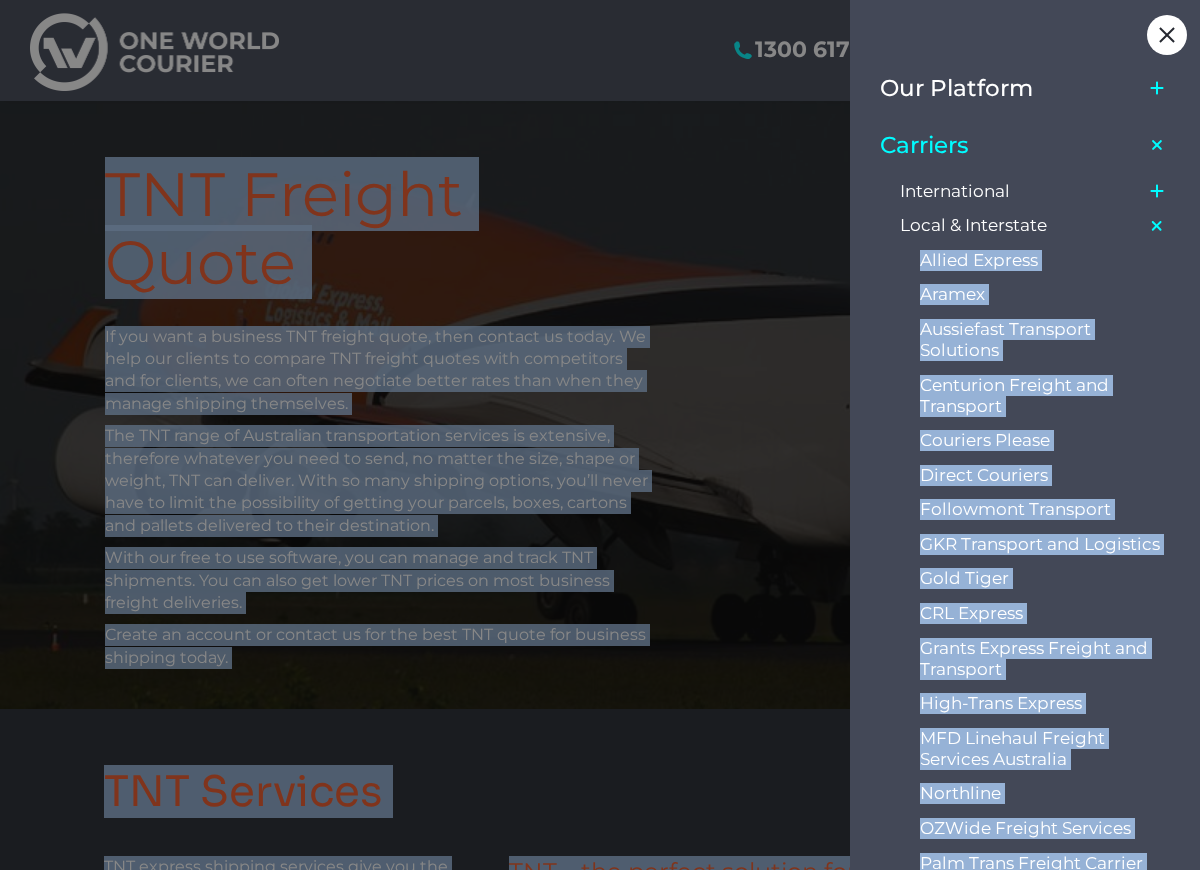 scroll, scrollTop: 17, scrollLeft: 0, axis: vertical 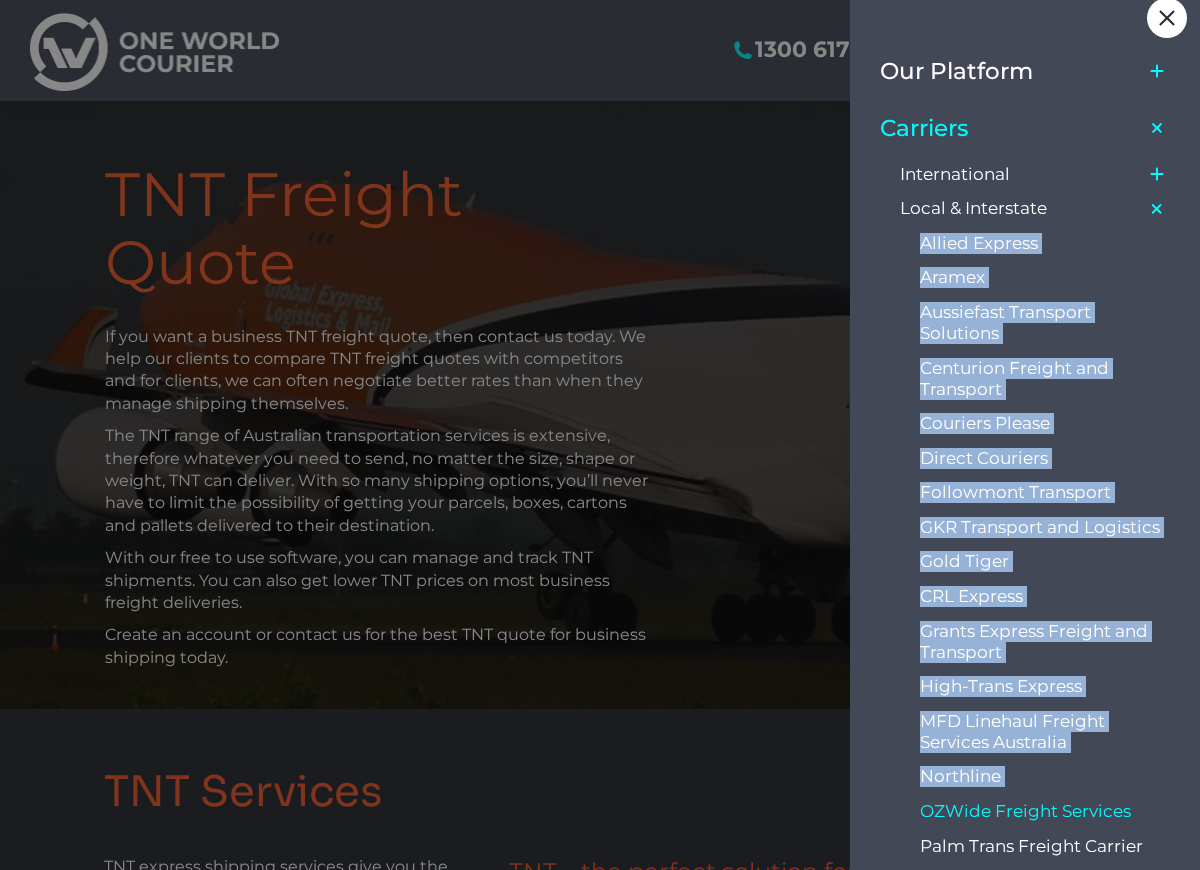 drag, startPoint x: 901, startPoint y: 251, endPoint x: 1011, endPoint y: 800, distance: 559.9116 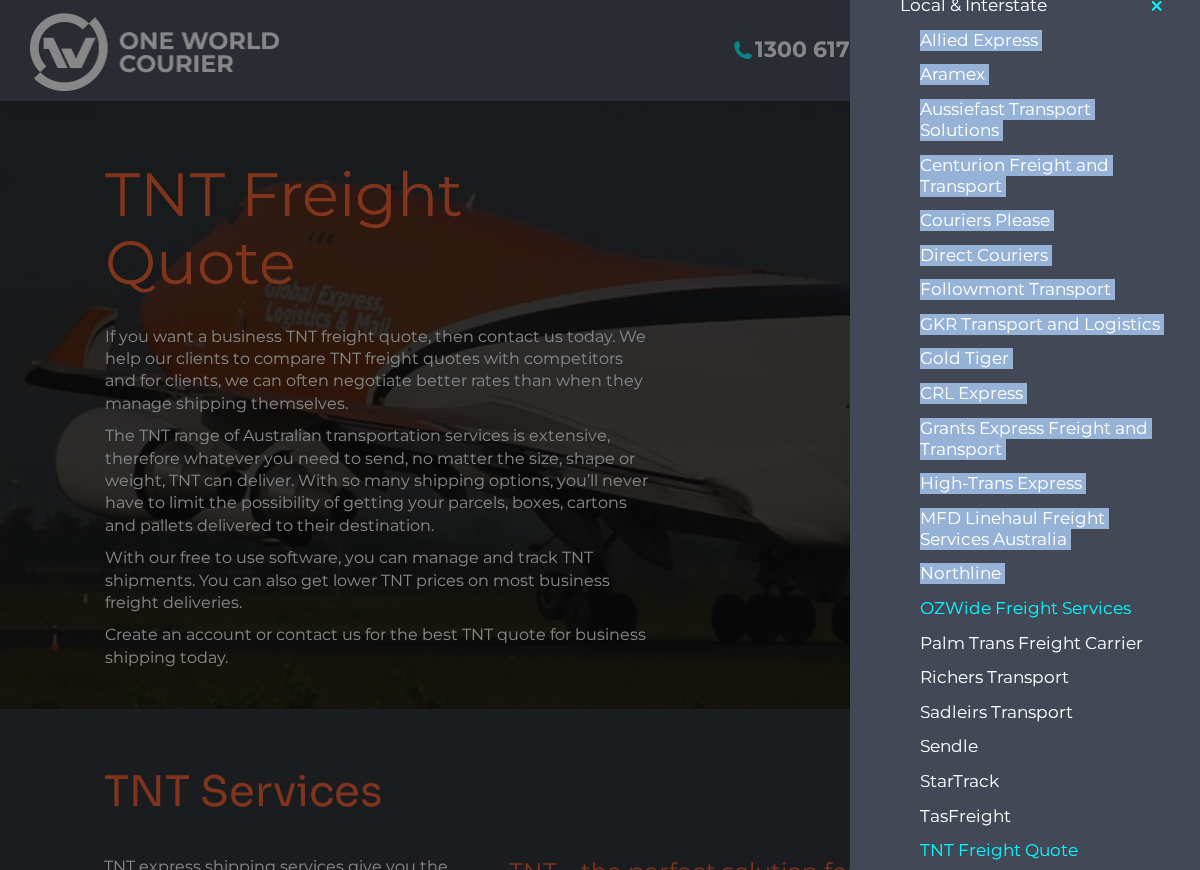 scroll, scrollTop: 227, scrollLeft: 0, axis: vertical 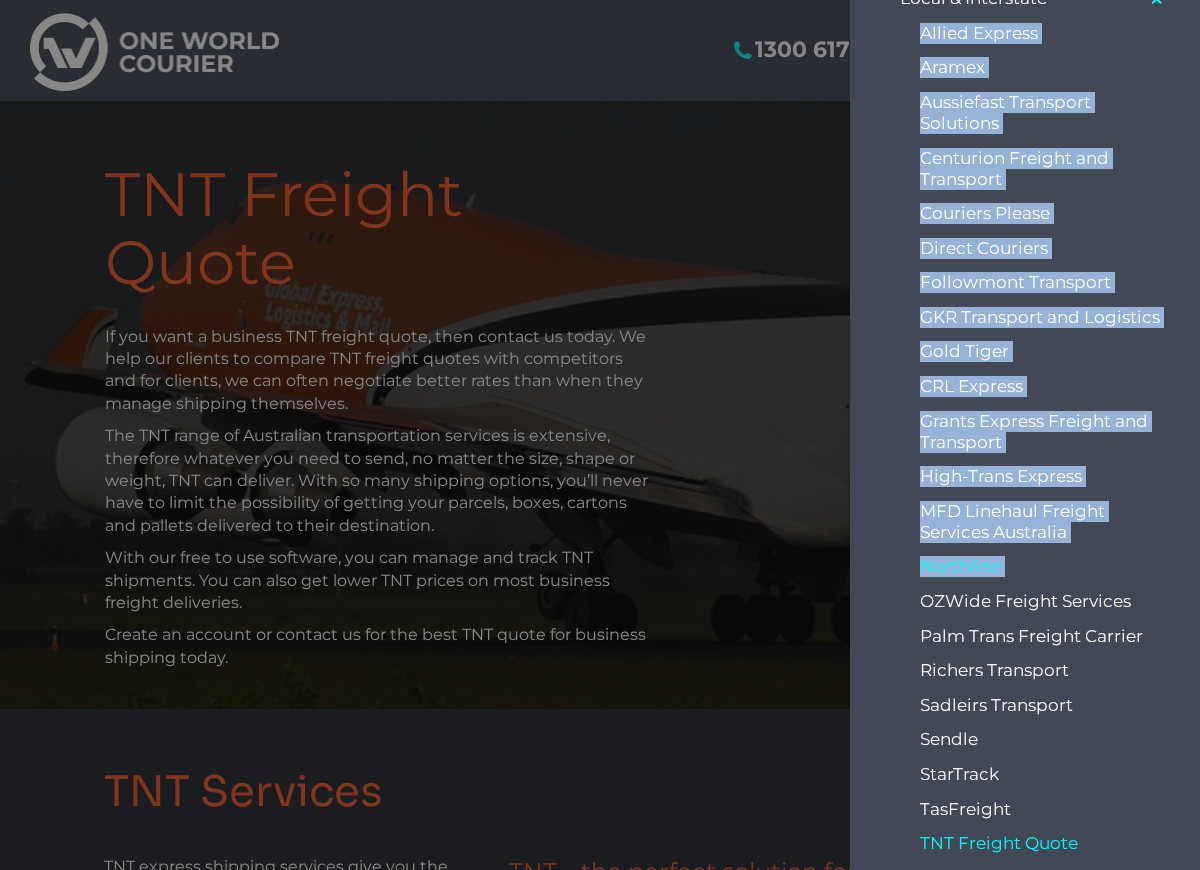 click on "Northline" at bounding box center [1046, 567] 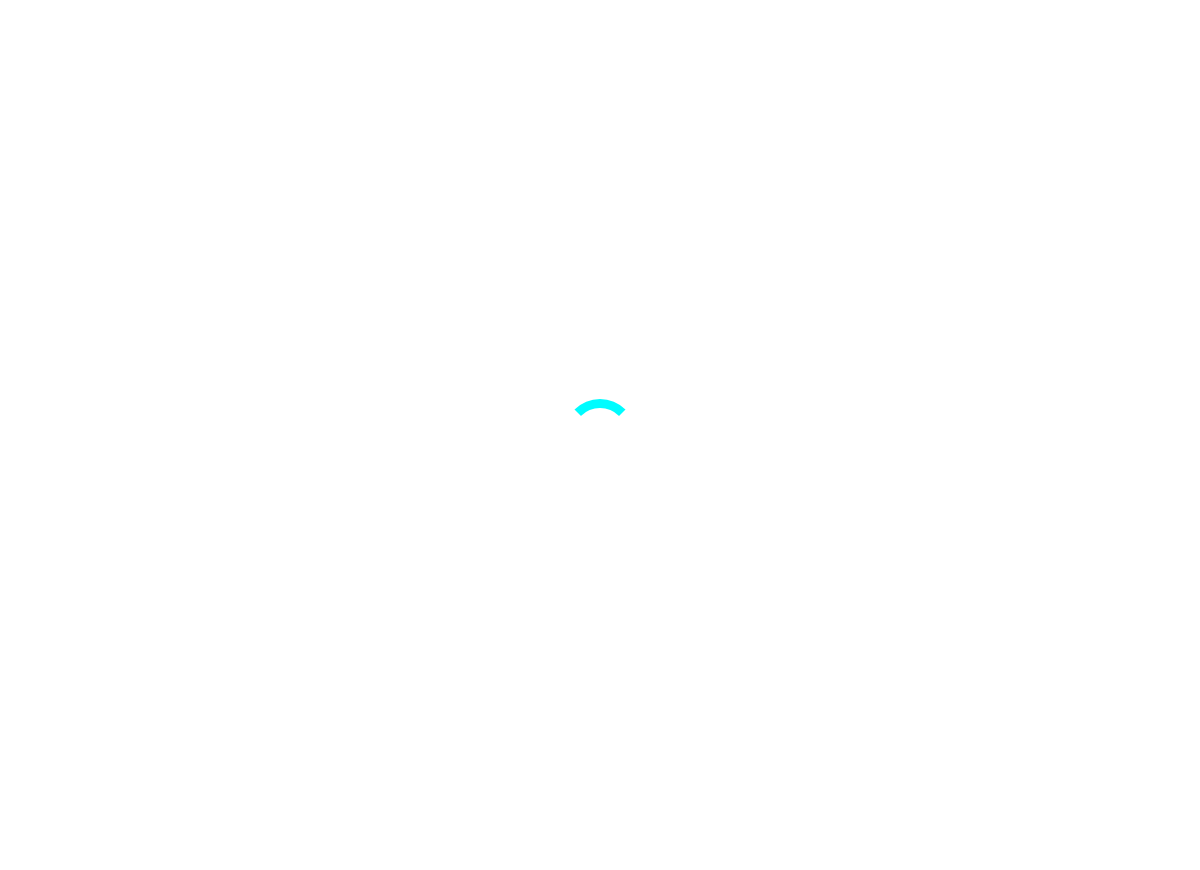 scroll, scrollTop: 0, scrollLeft: 0, axis: both 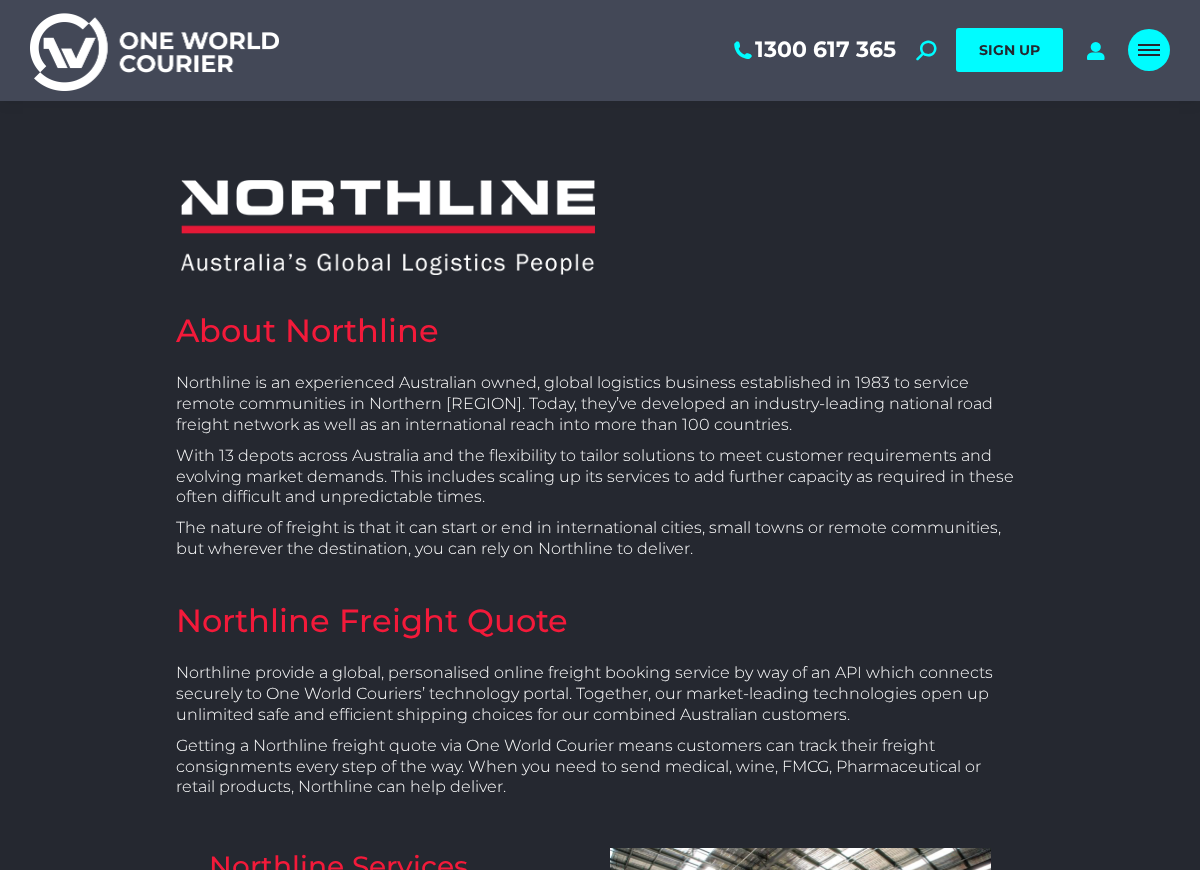 click at bounding box center (1149, 50) 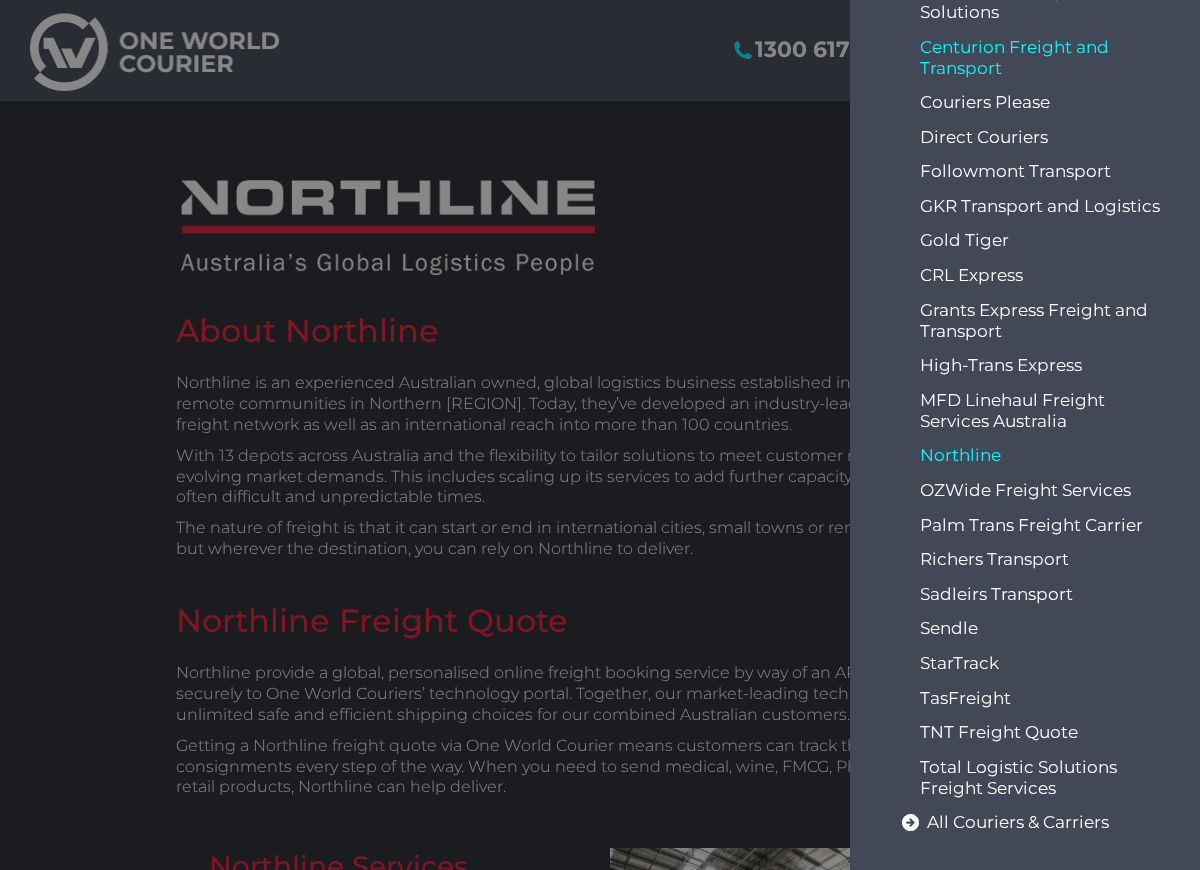 scroll, scrollTop: 337, scrollLeft: 0, axis: vertical 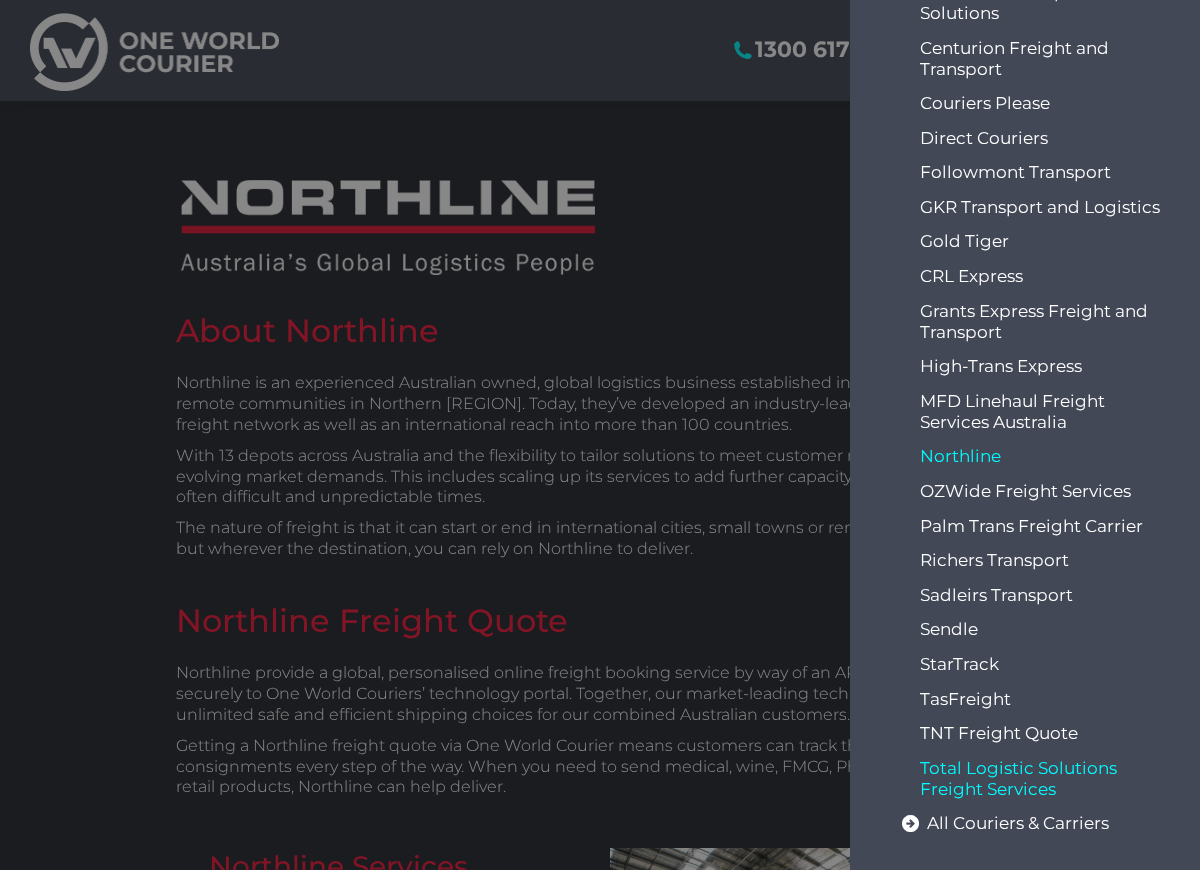 click on "Total Logistic Solutions Freight Services" at bounding box center [1046, 779] 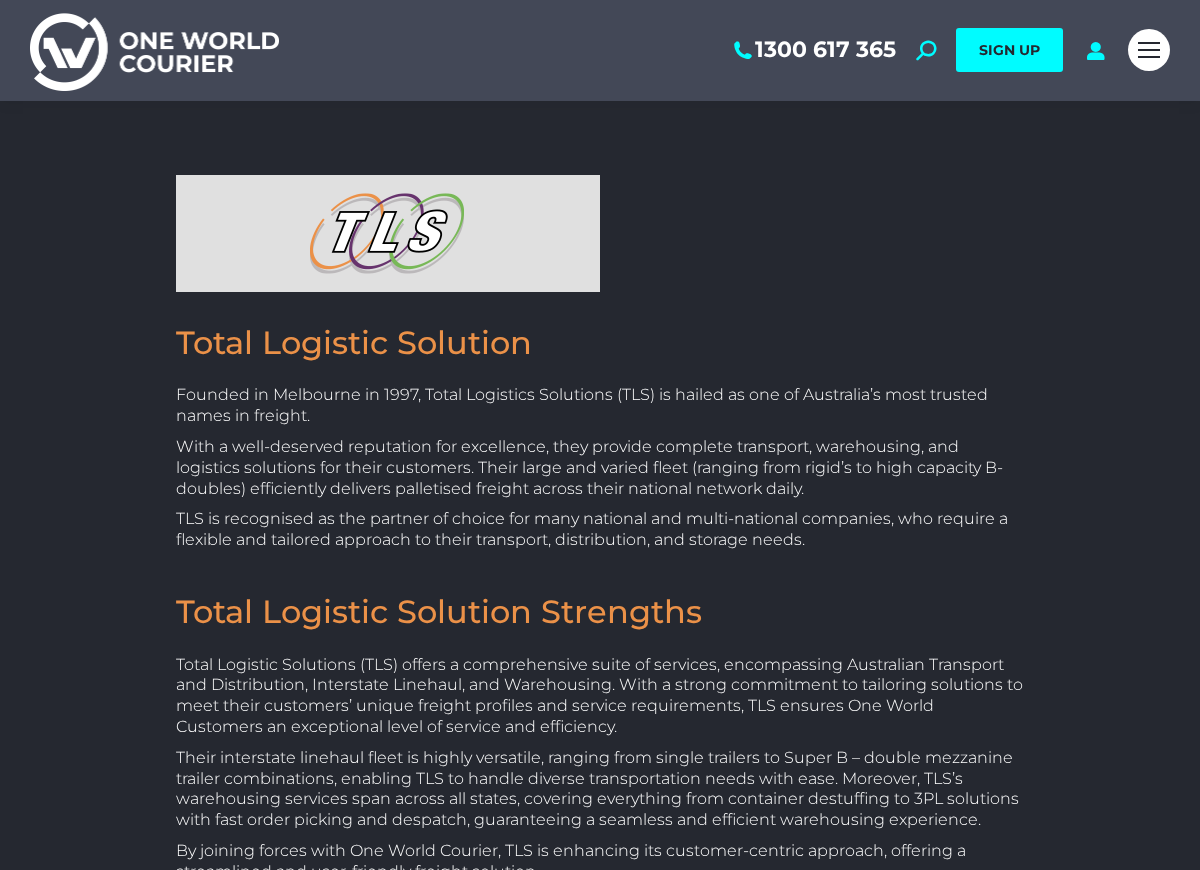 scroll, scrollTop: 0, scrollLeft: 0, axis: both 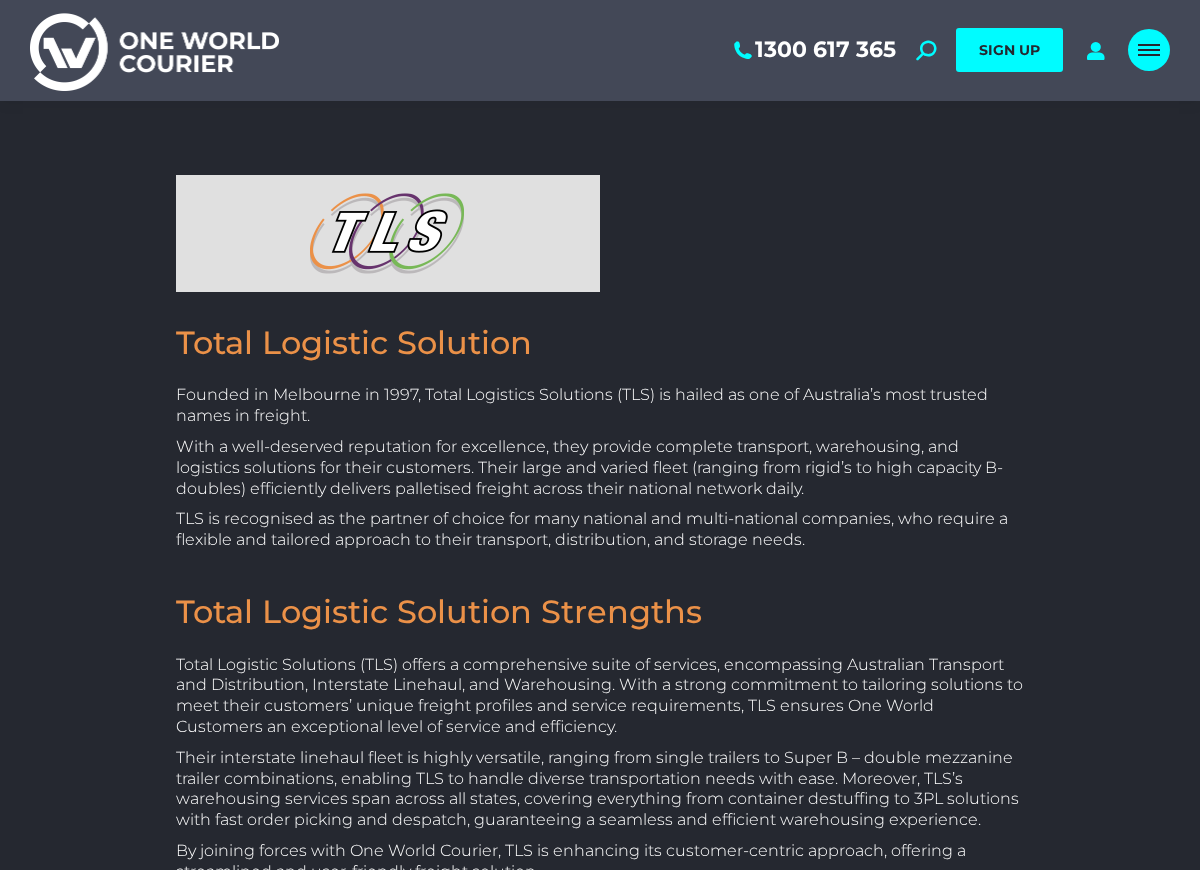 click at bounding box center [1149, 45] 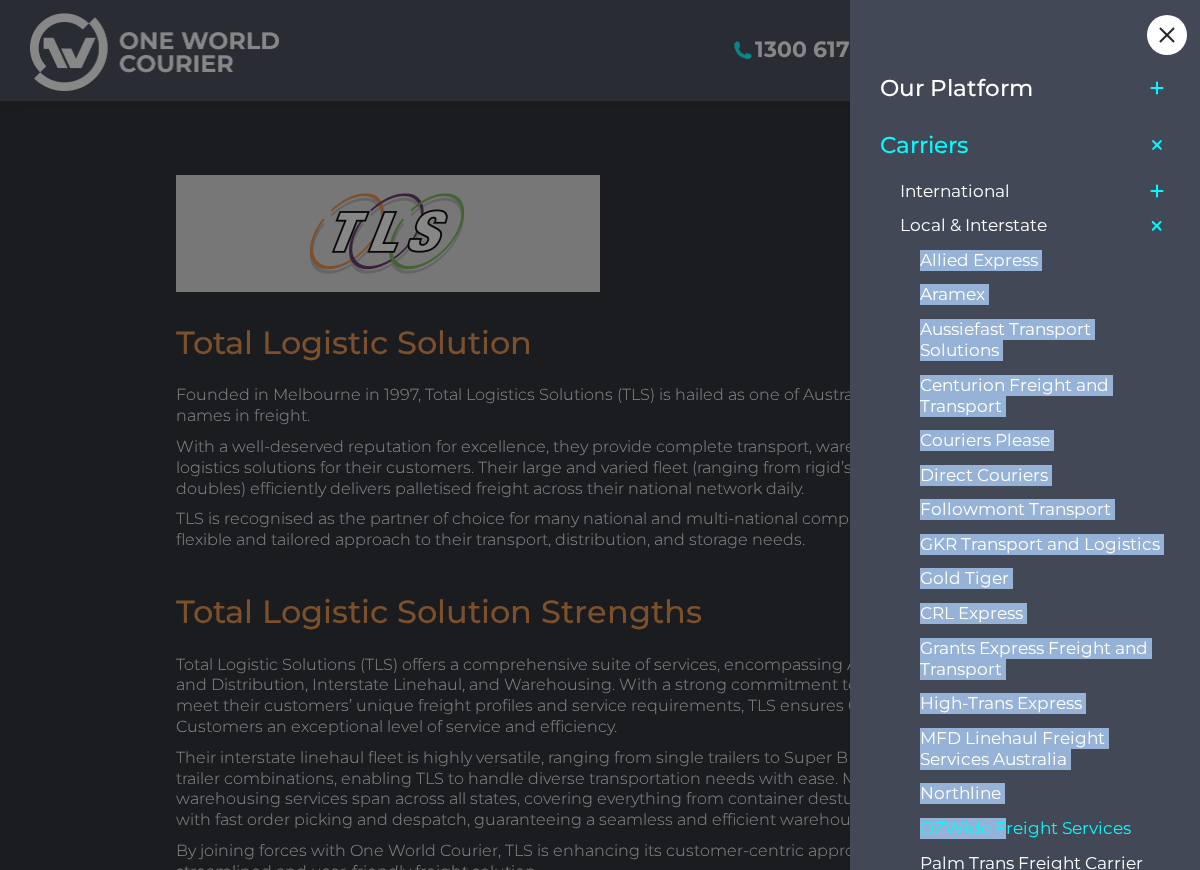 drag, startPoint x: 910, startPoint y: 249, endPoint x: 1004, endPoint y: 829, distance: 587.5679 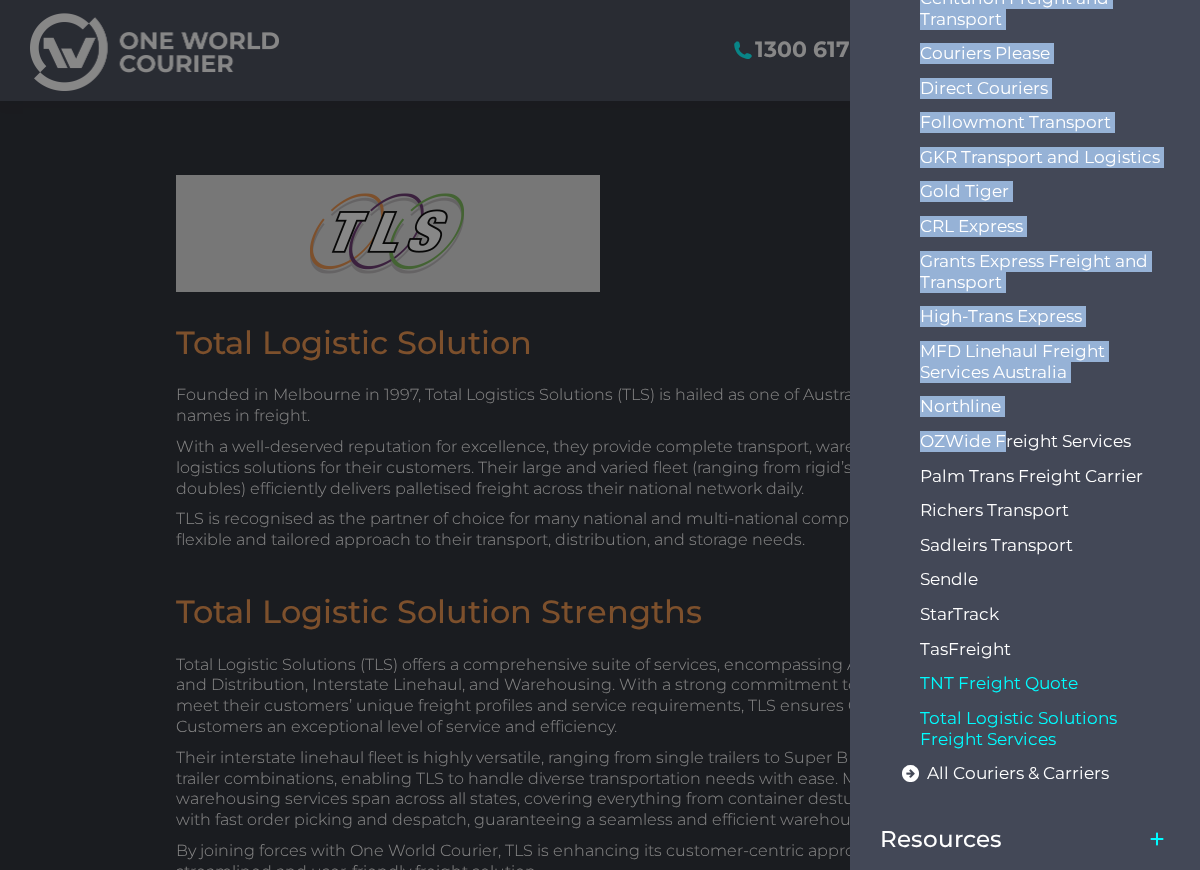 scroll, scrollTop: 389, scrollLeft: 0, axis: vertical 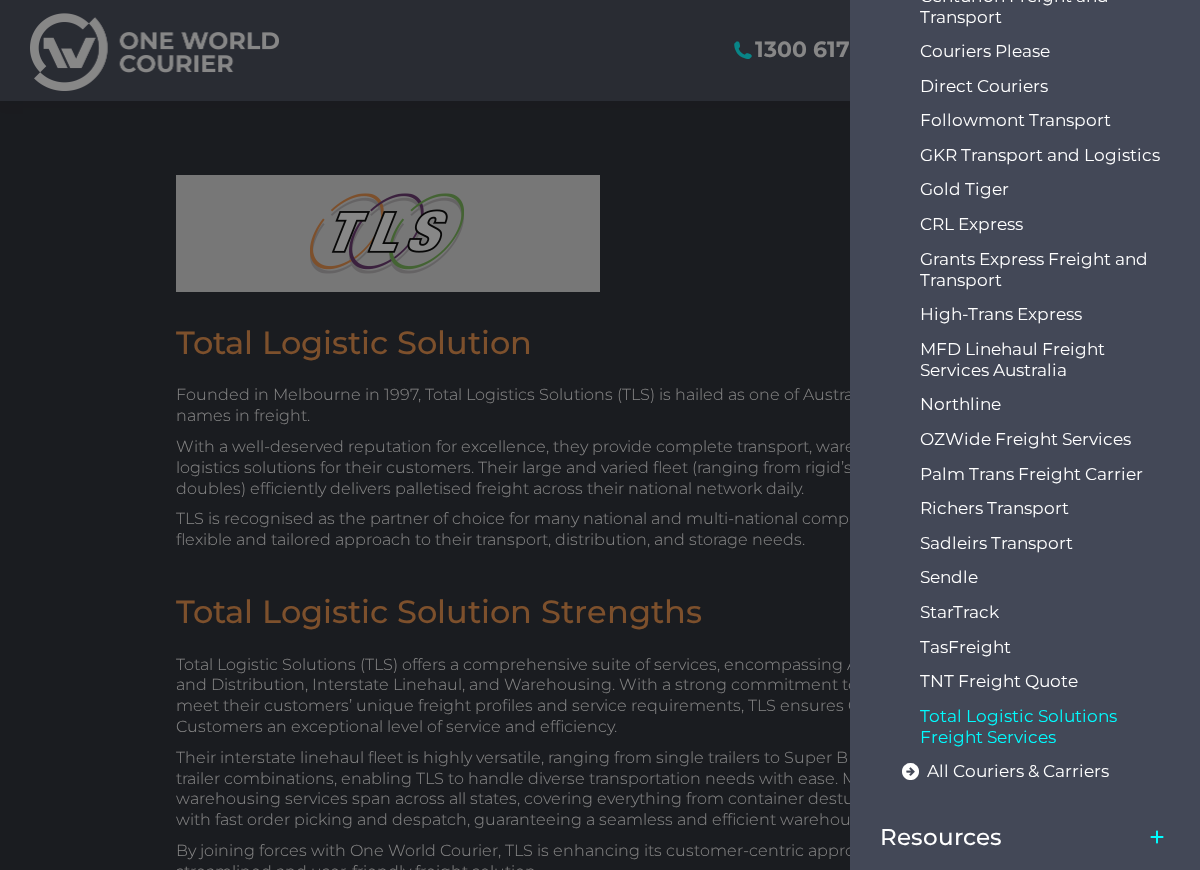 drag, startPoint x: 885, startPoint y: 698, endPoint x: 940, endPoint y: 700, distance: 55.03635 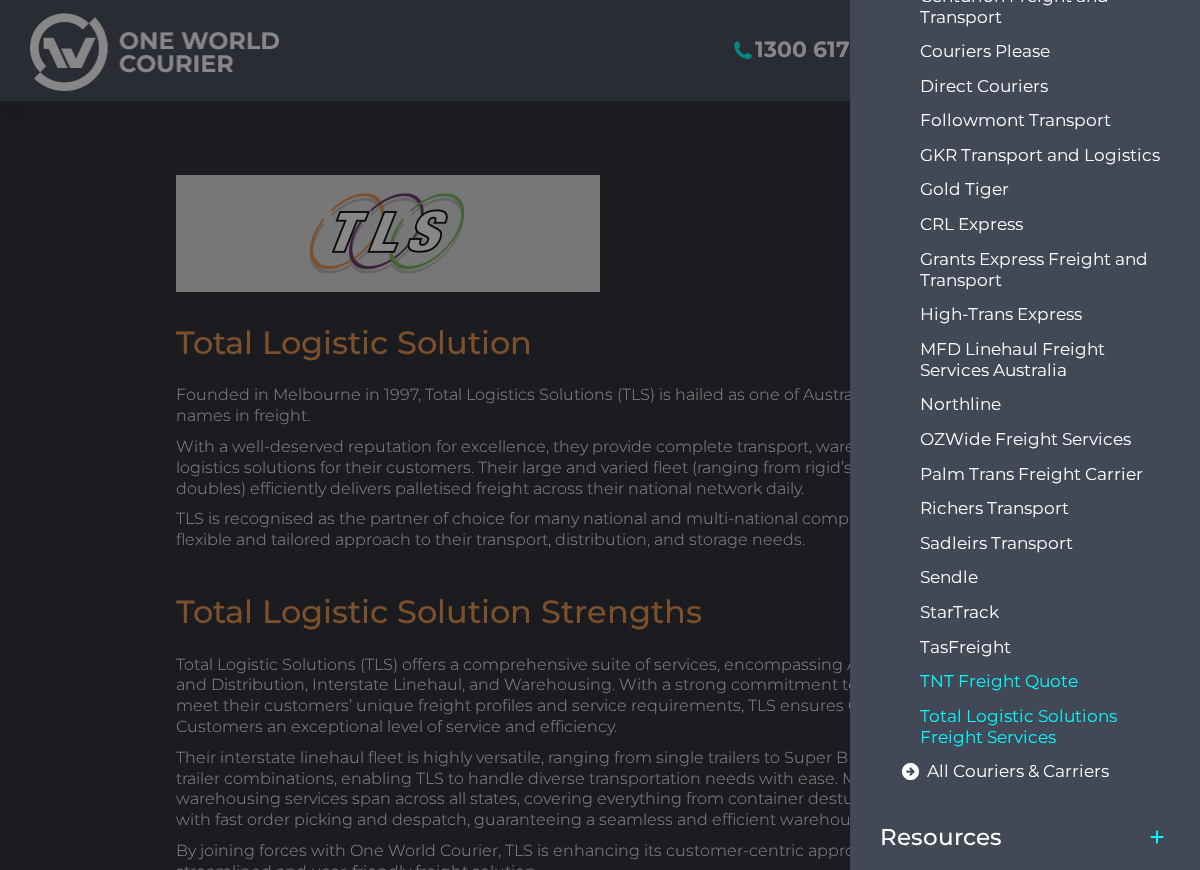 click on "TNT Freight Quote" at bounding box center (1046, 681) 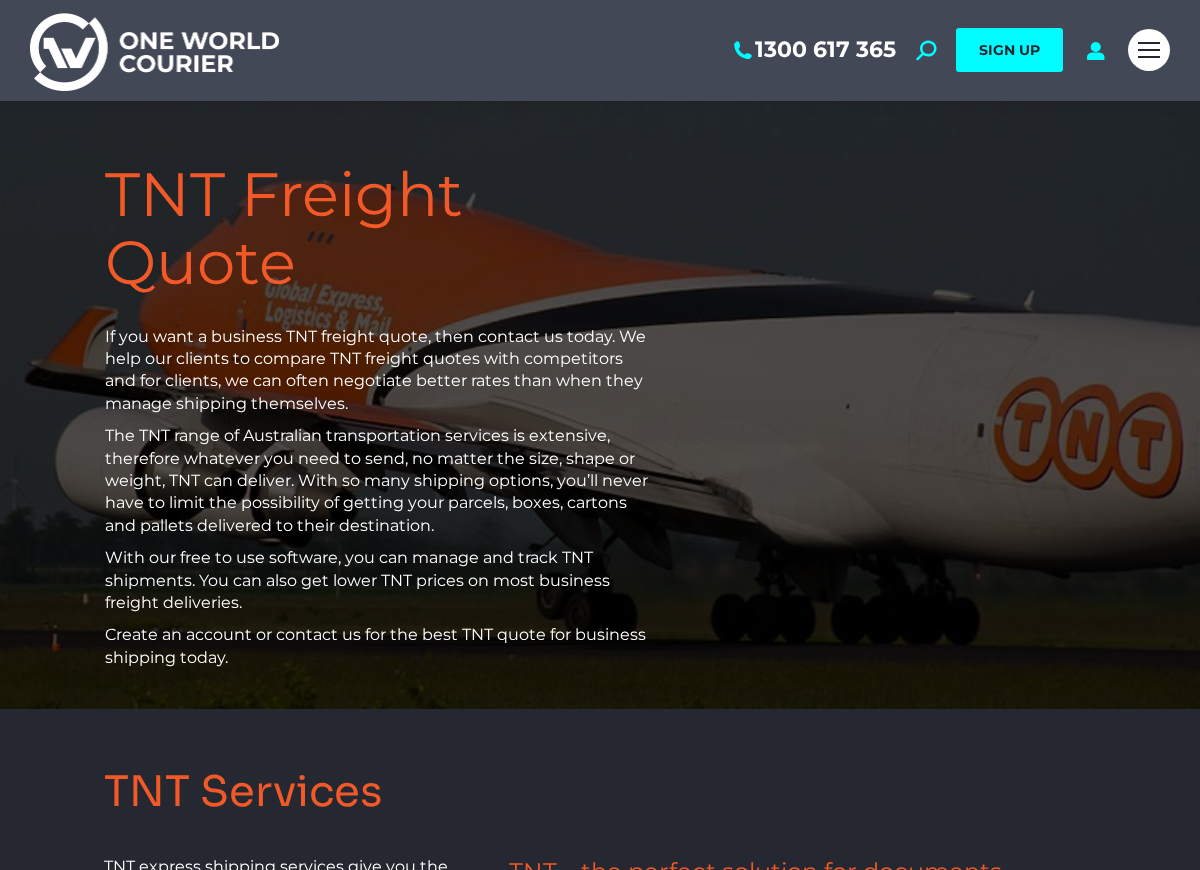 scroll, scrollTop: 0, scrollLeft: 0, axis: both 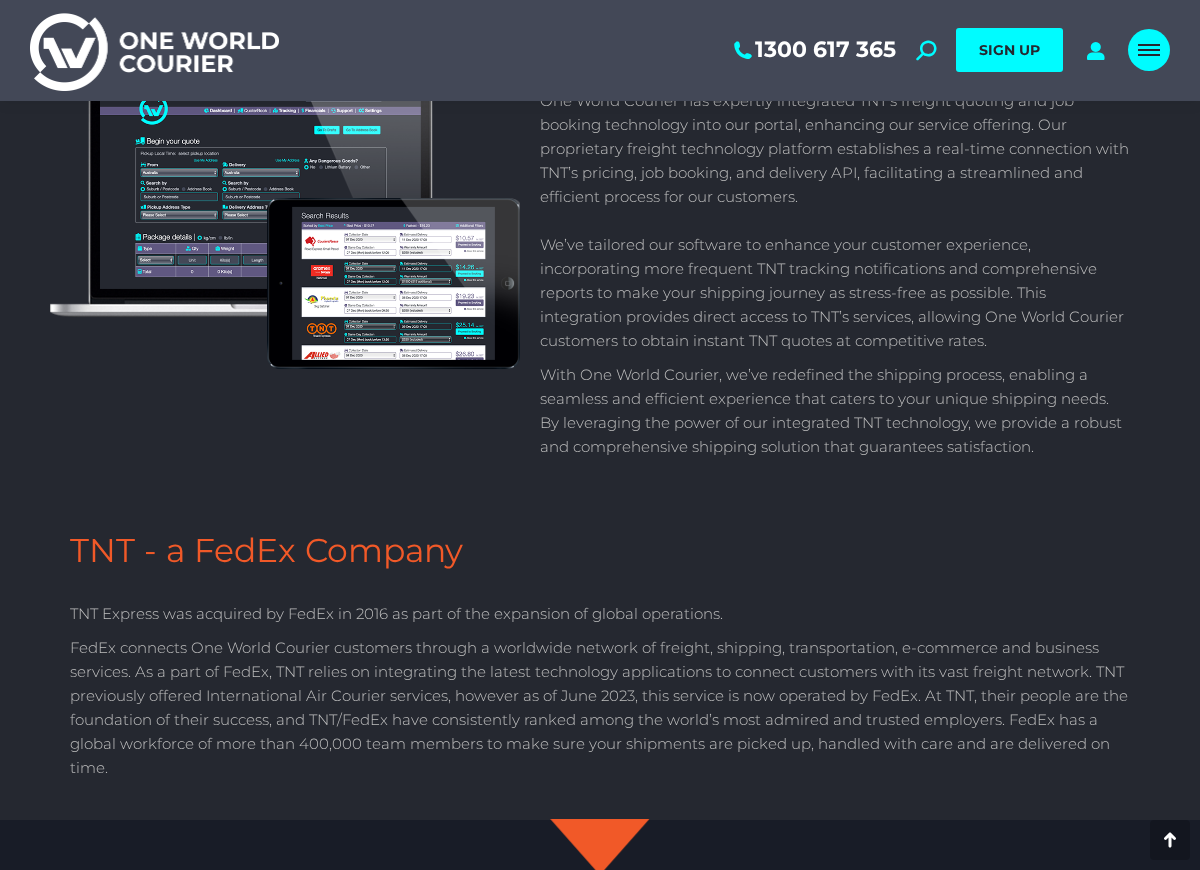 click at bounding box center (1149, 50) 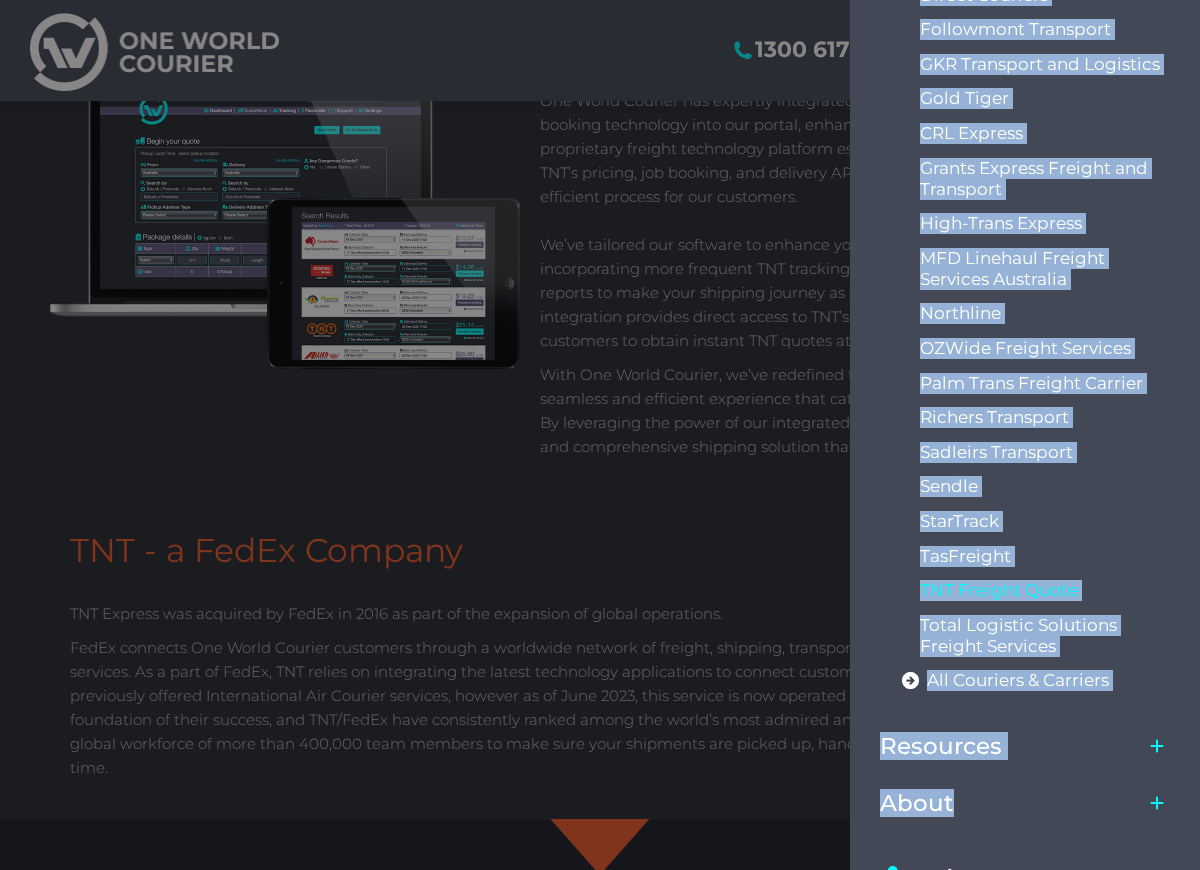 scroll, scrollTop: 509, scrollLeft: 0, axis: vertical 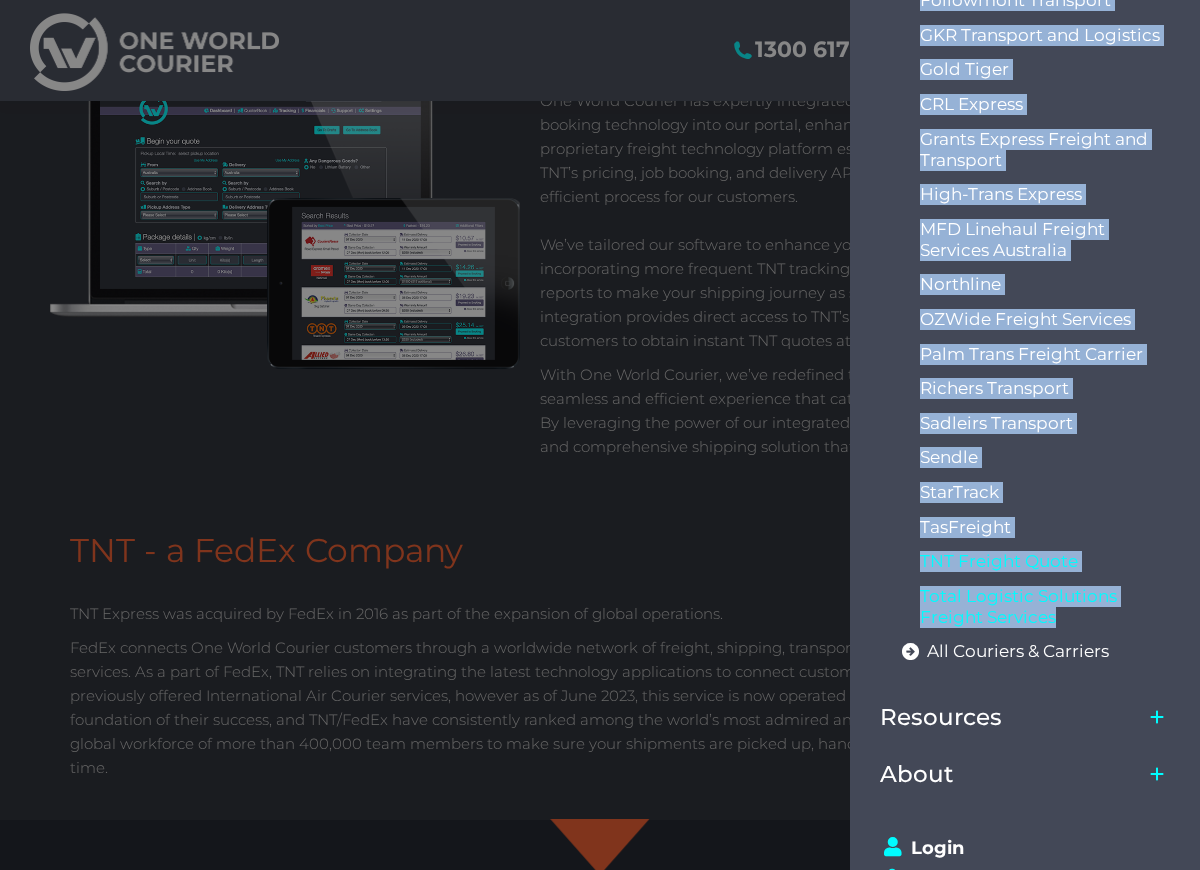 drag, startPoint x: 900, startPoint y: 267, endPoint x: 1069, endPoint y: 618, distance: 389.56644 